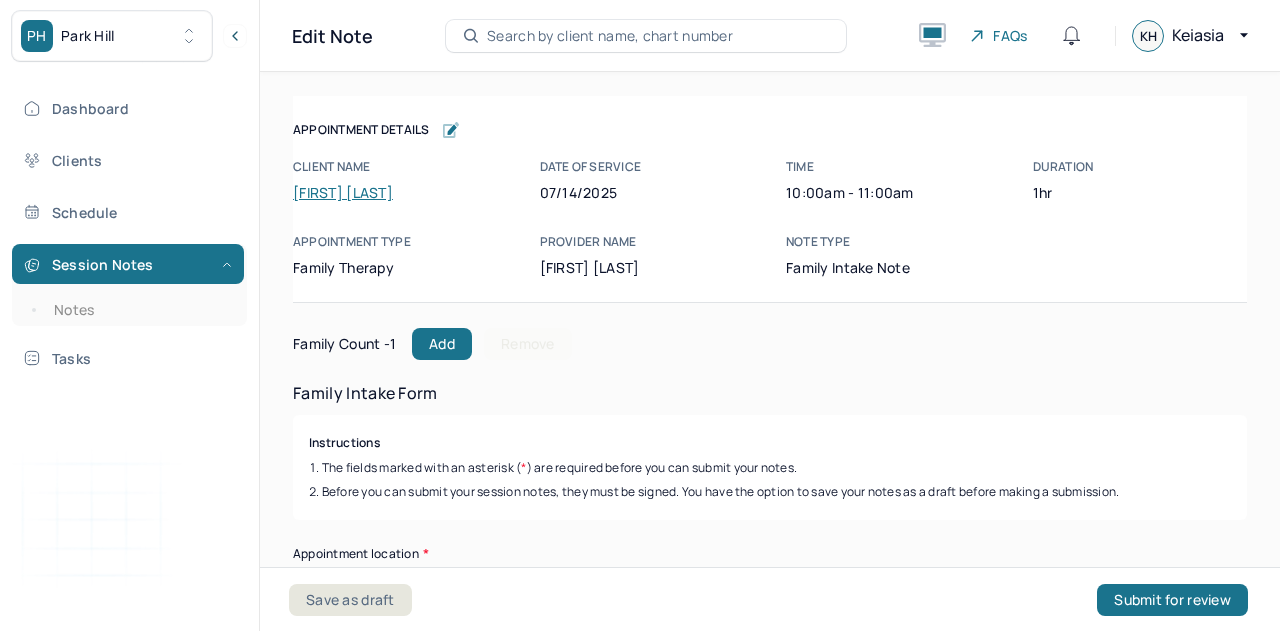 scroll, scrollTop: 0, scrollLeft: 0, axis: both 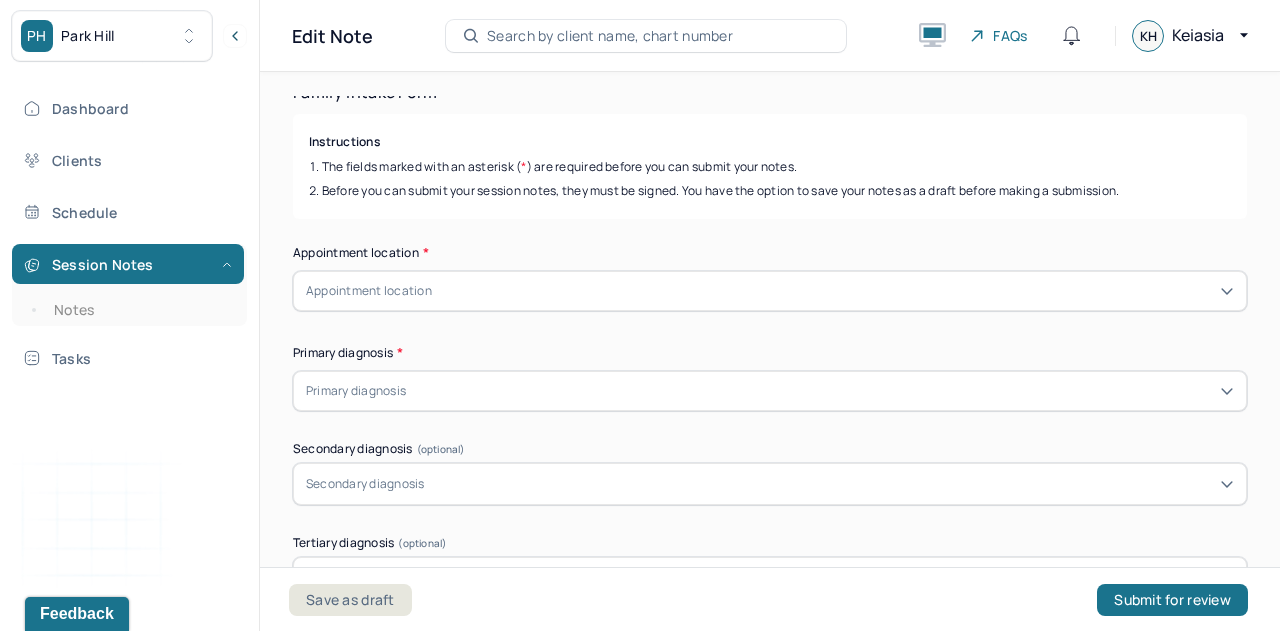 click on "Appointment location" at bounding box center [369, 291] 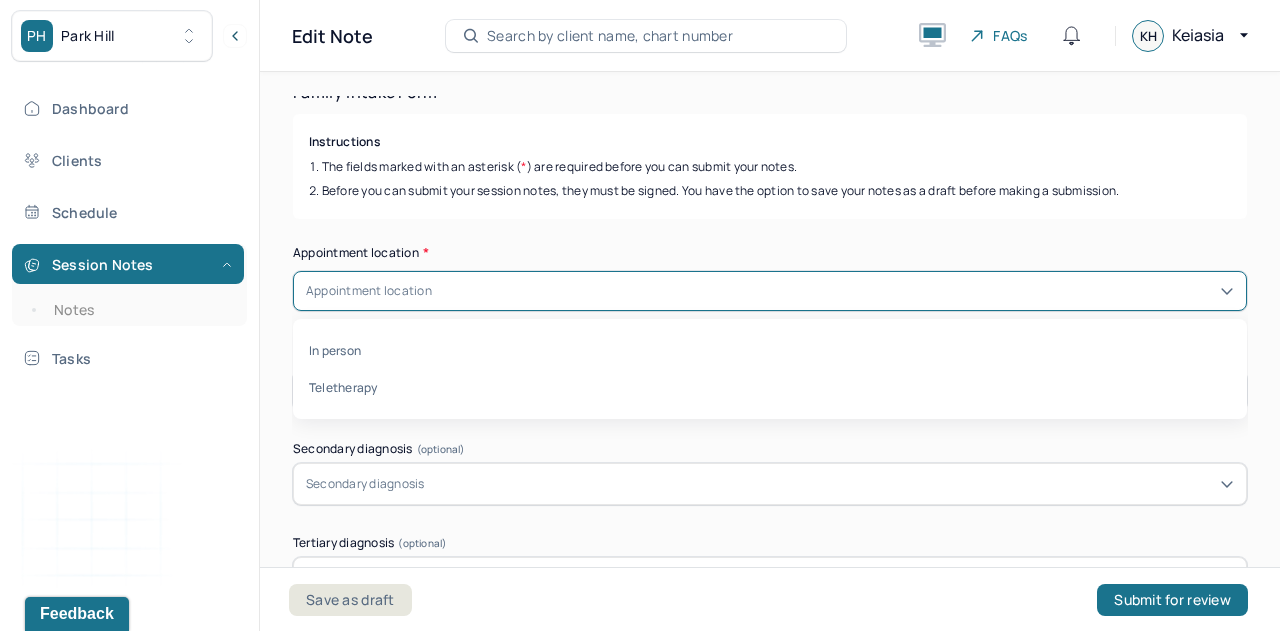 click on "Teletherapy" at bounding box center (770, 387) 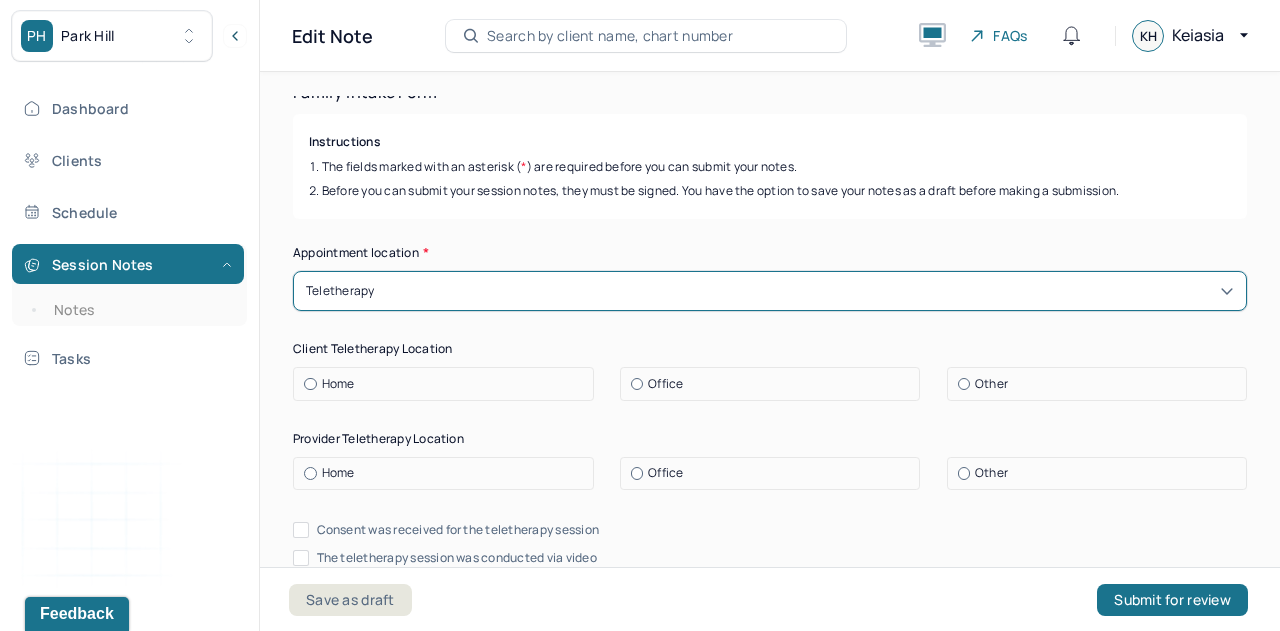 click on "Home" at bounding box center (448, 384) 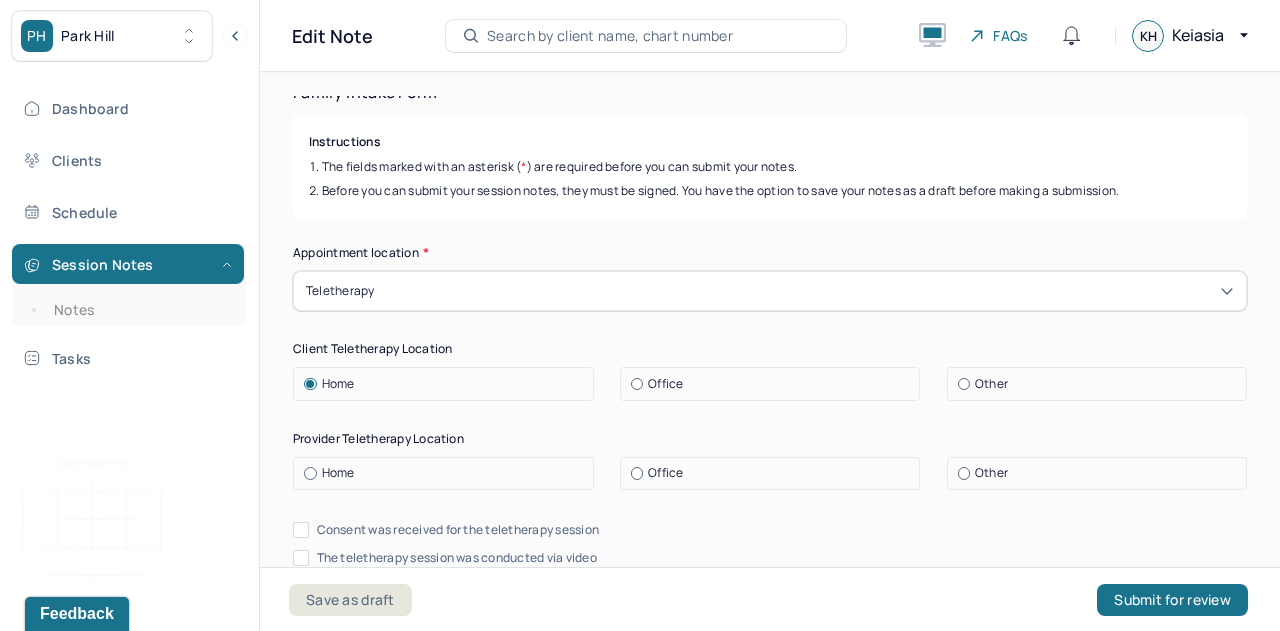 click at bounding box center [310, 473] 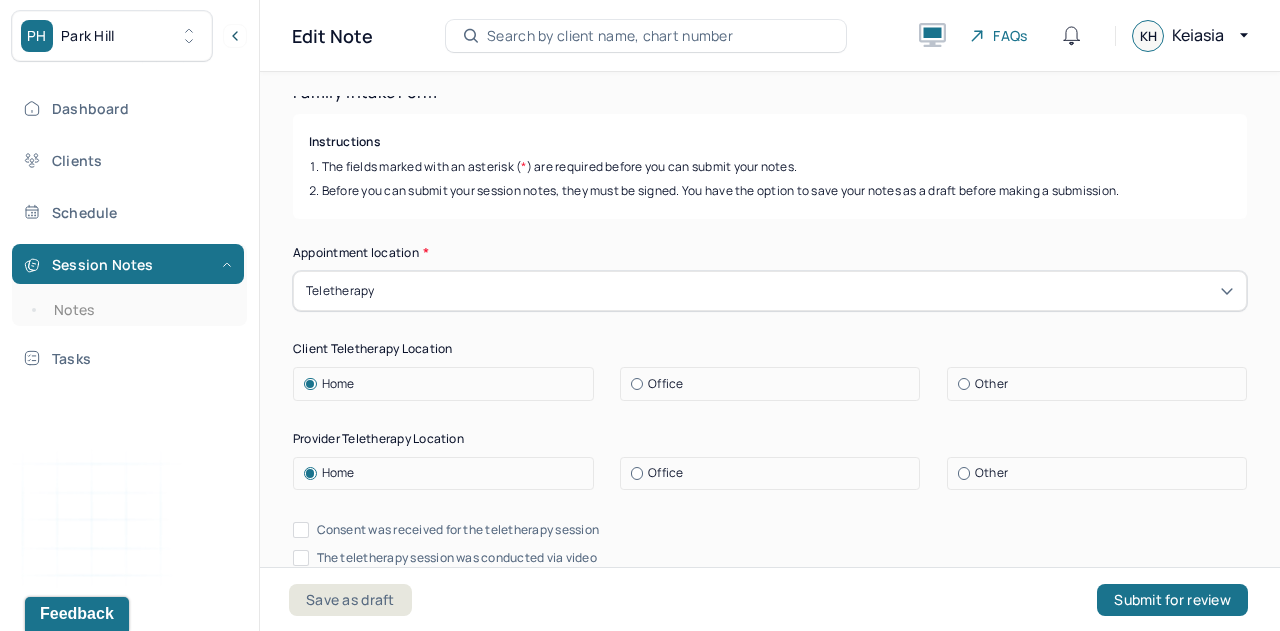 scroll, scrollTop: 377, scrollLeft: 0, axis: vertical 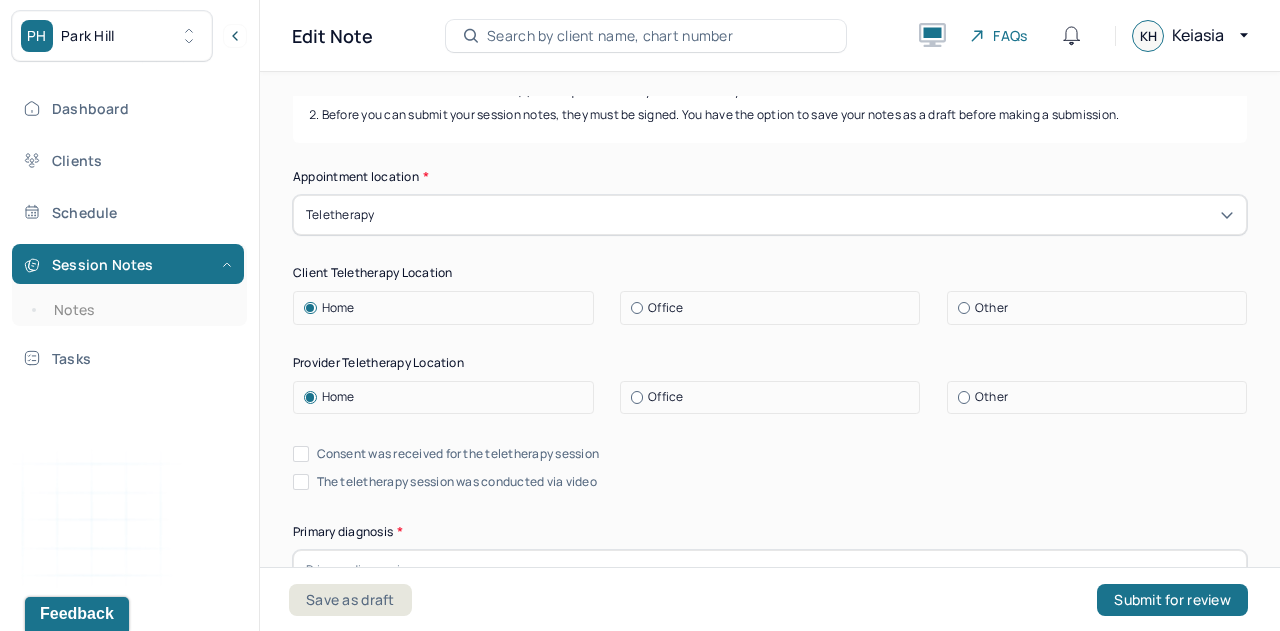 click on "Consent was received for the teletherapy session" at bounding box center (301, 454) 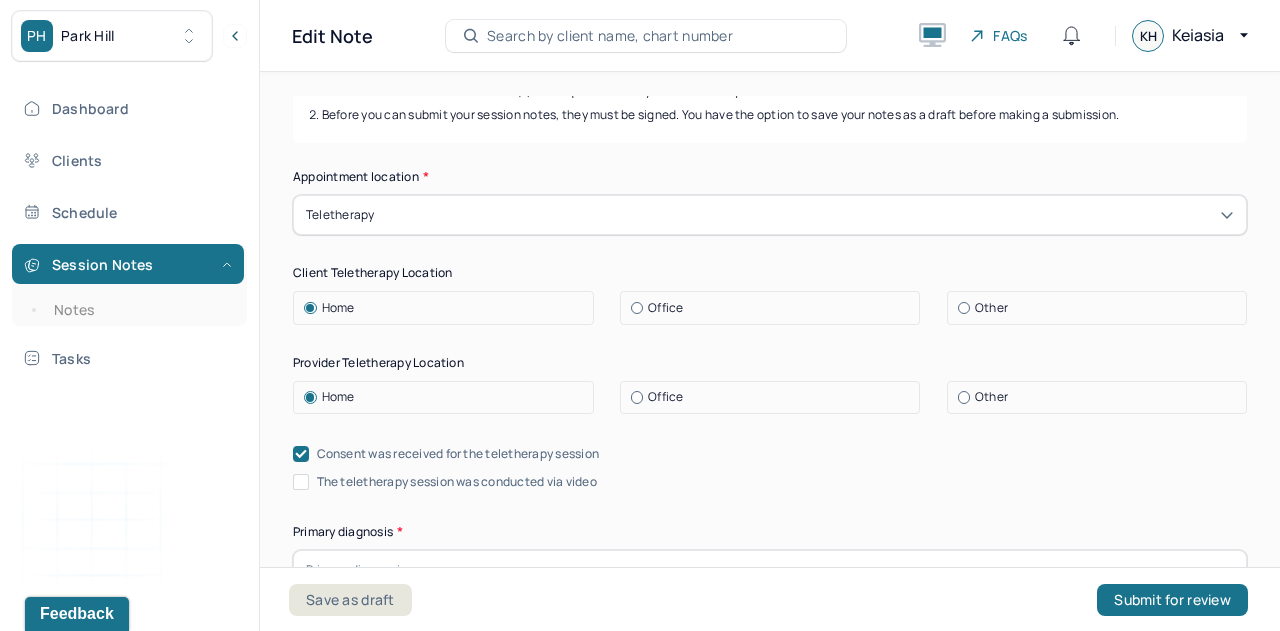 click on "The teletherapy session was conducted via video" at bounding box center (301, 482) 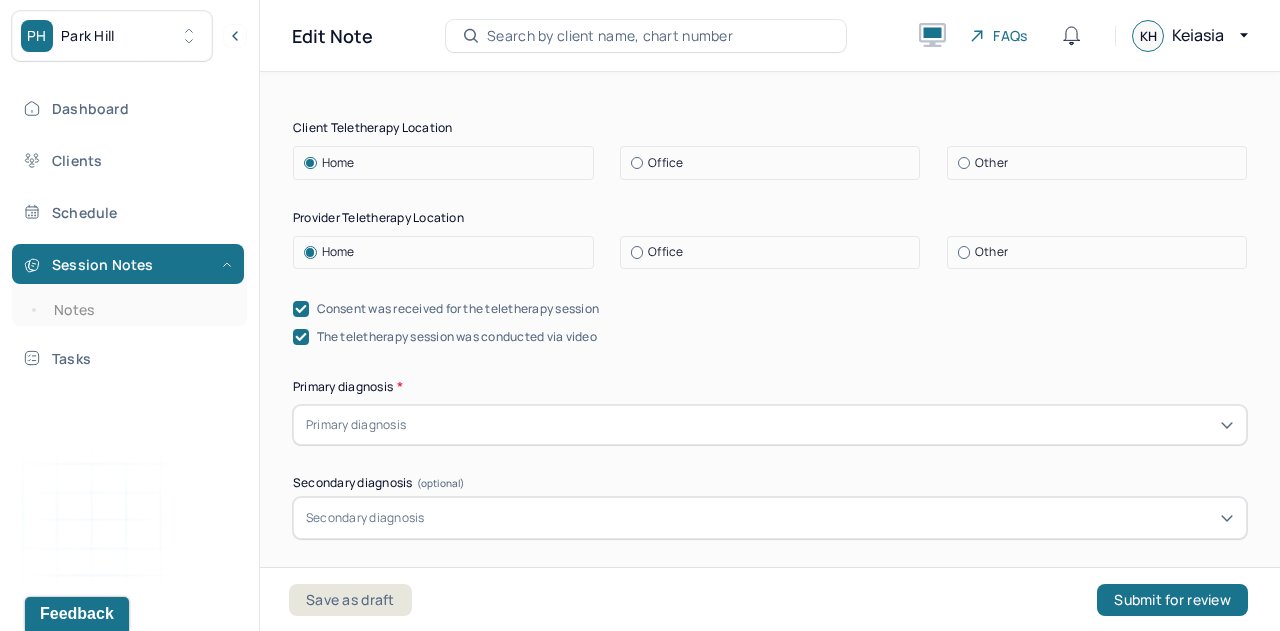 scroll, scrollTop: 523, scrollLeft: 0, axis: vertical 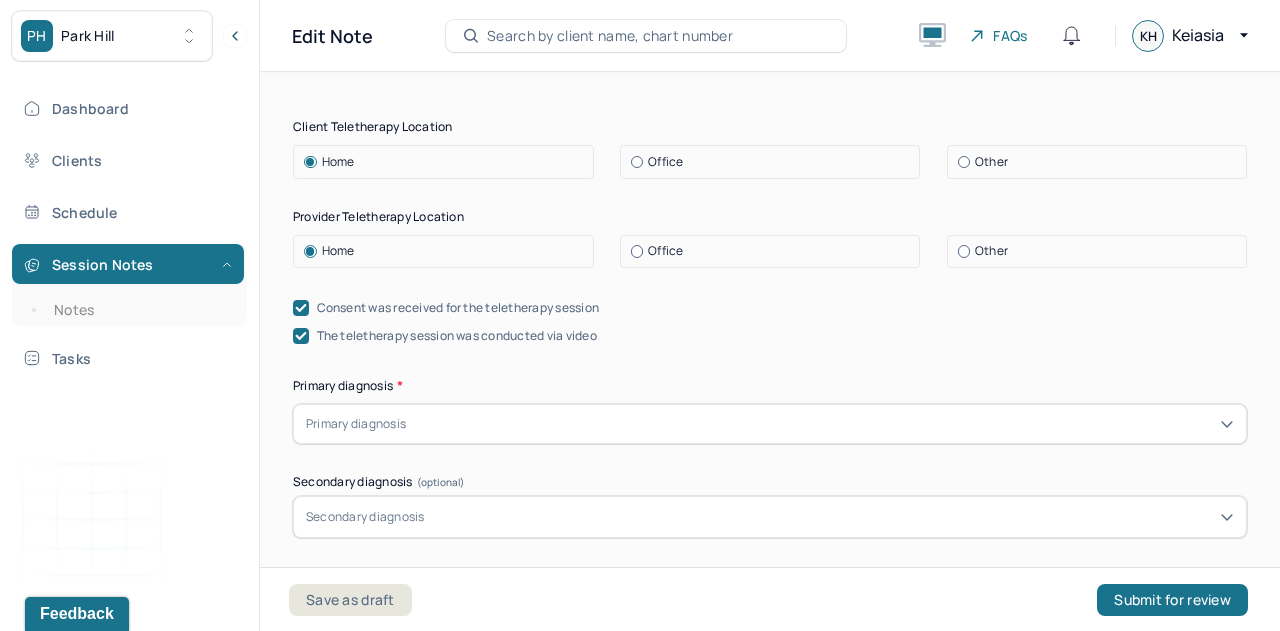 click on "Primary diagnosis" at bounding box center (770, 424) 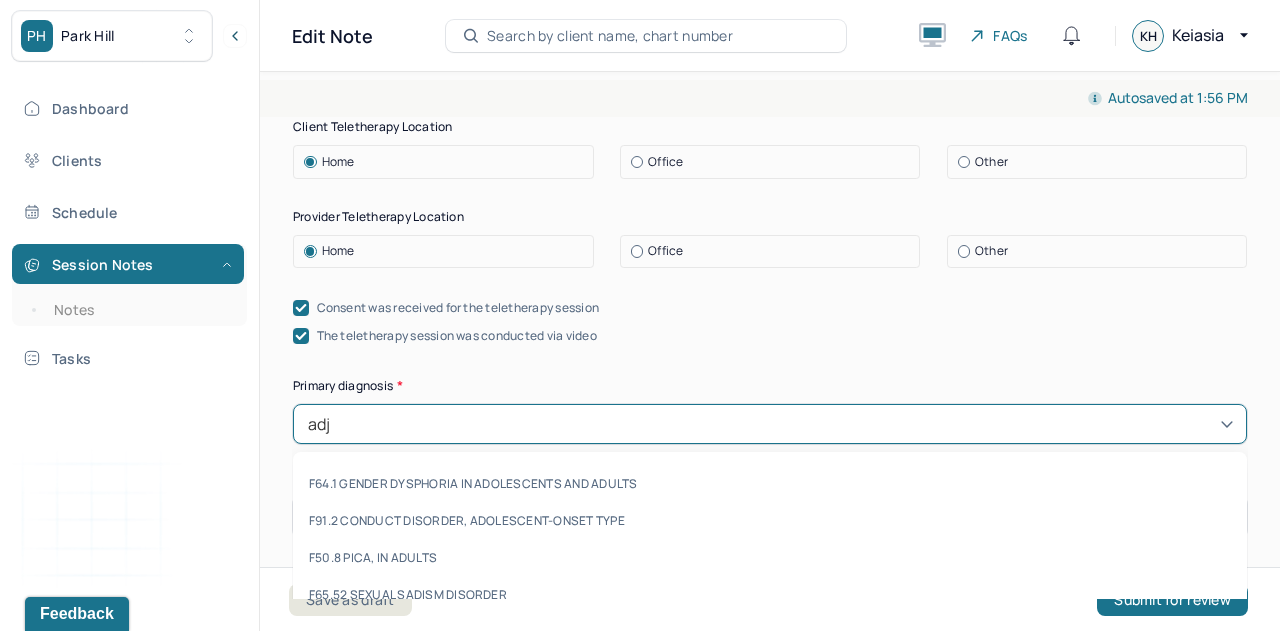 type on "adju" 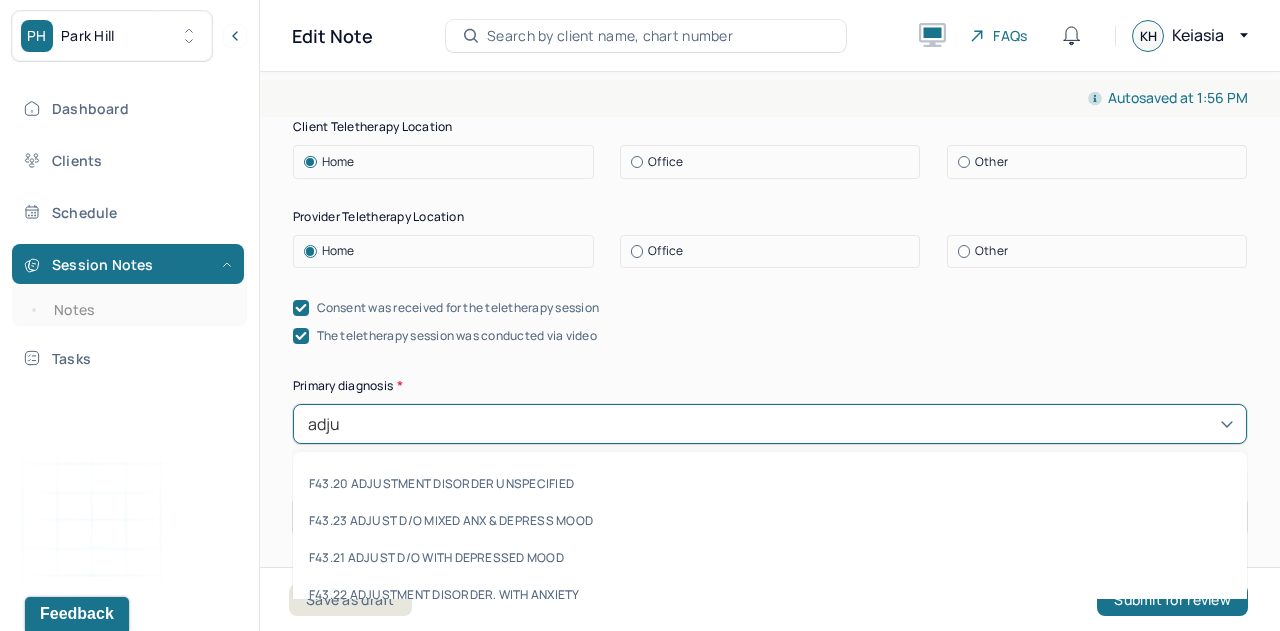 click on "F43.21 ADJUST D/O WITH DEPRESSED MOOD" at bounding box center (770, 557) 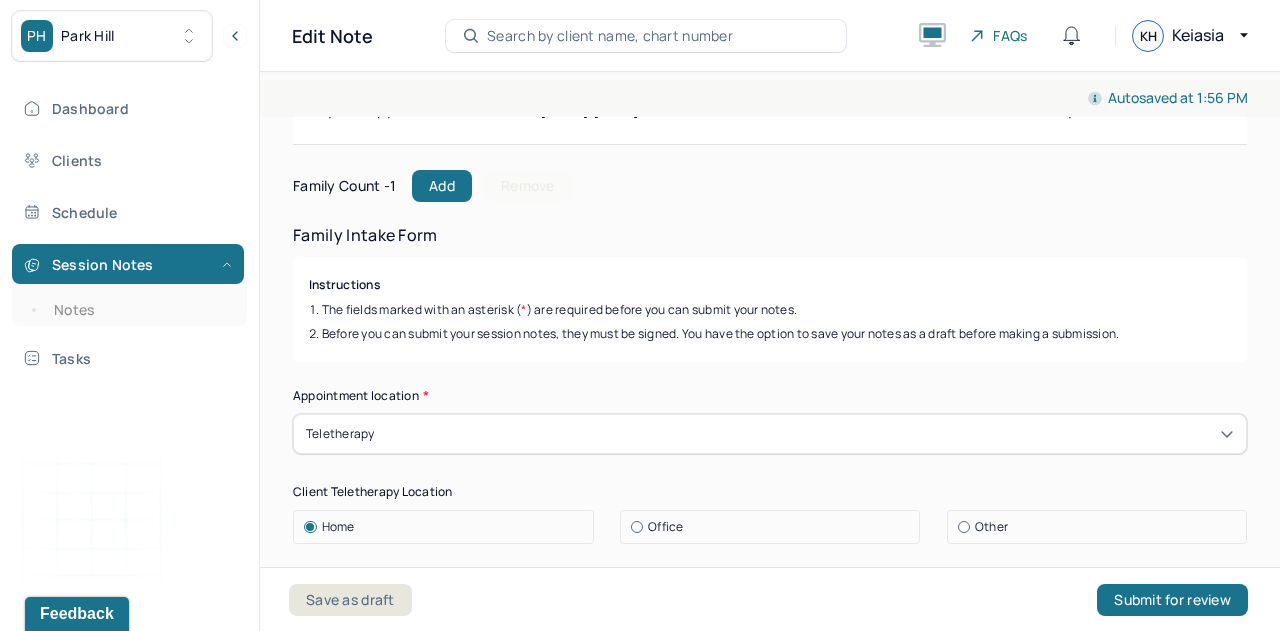 scroll, scrollTop: 157, scrollLeft: 0, axis: vertical 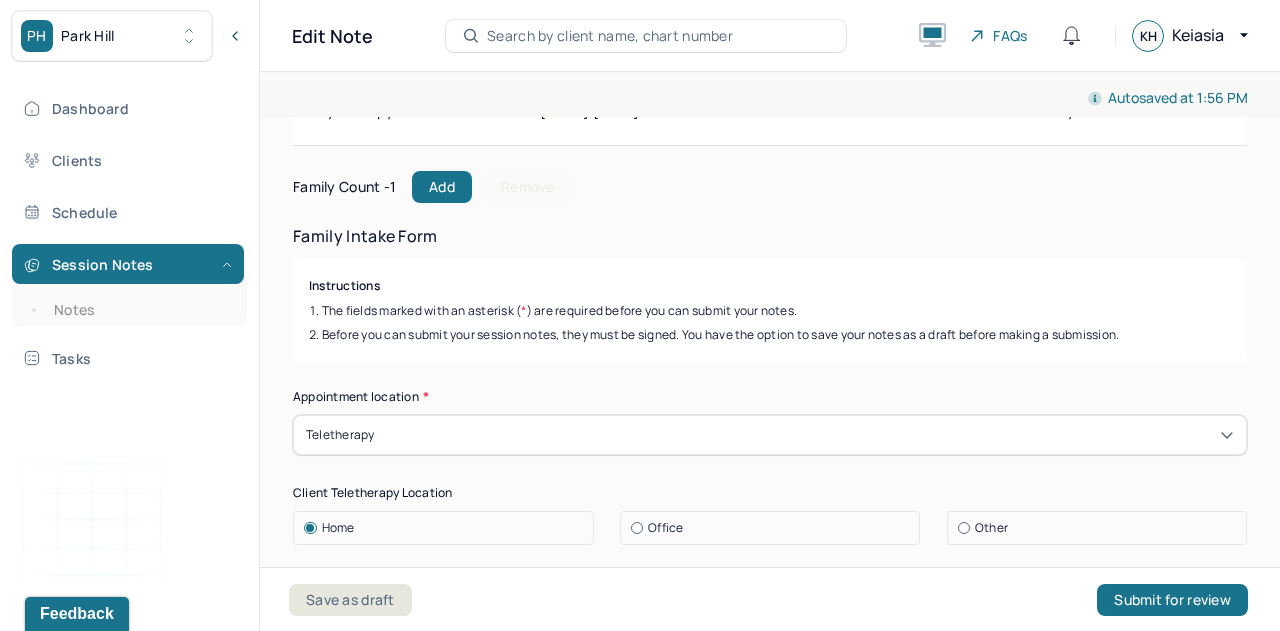 click on "Add" at bounding box center (442, 187) 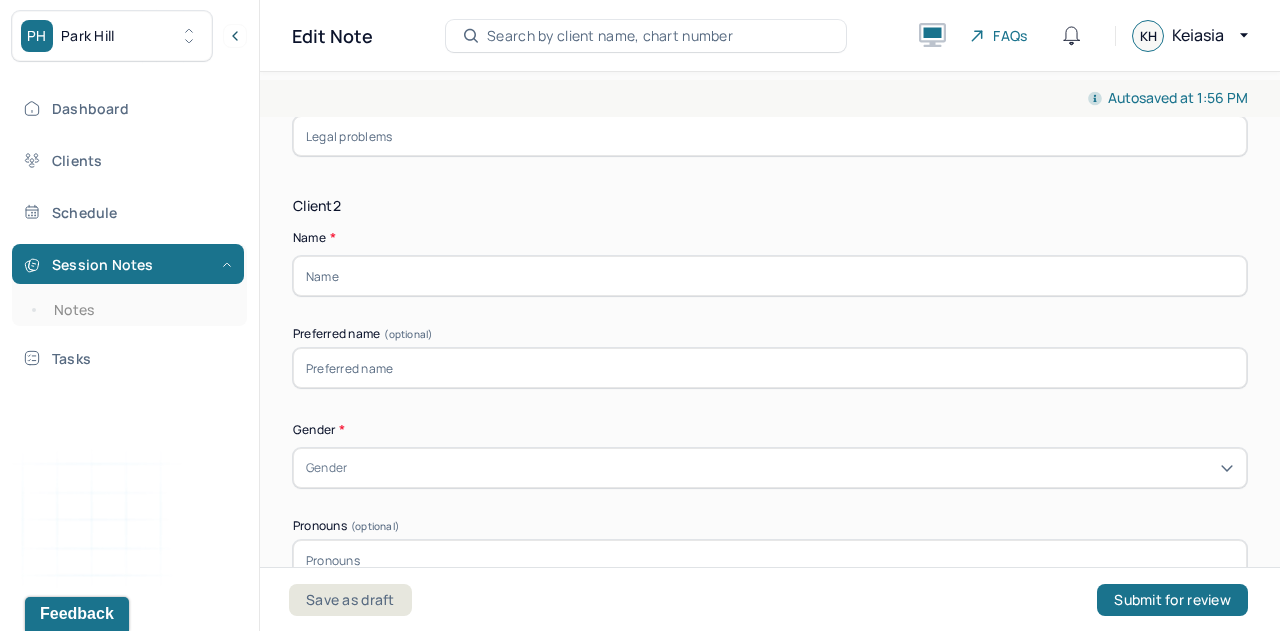 scroll, scrollTop: 2422, scrollLeft: 0, axis: vertical 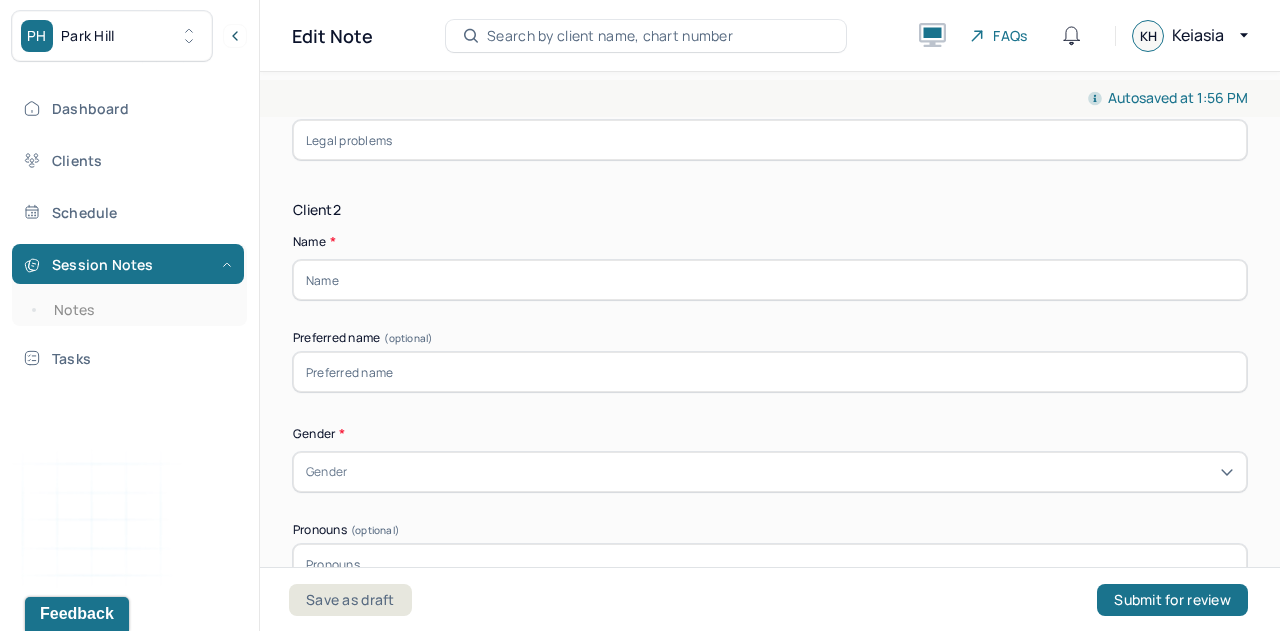 click at bounding box center [770, 280] 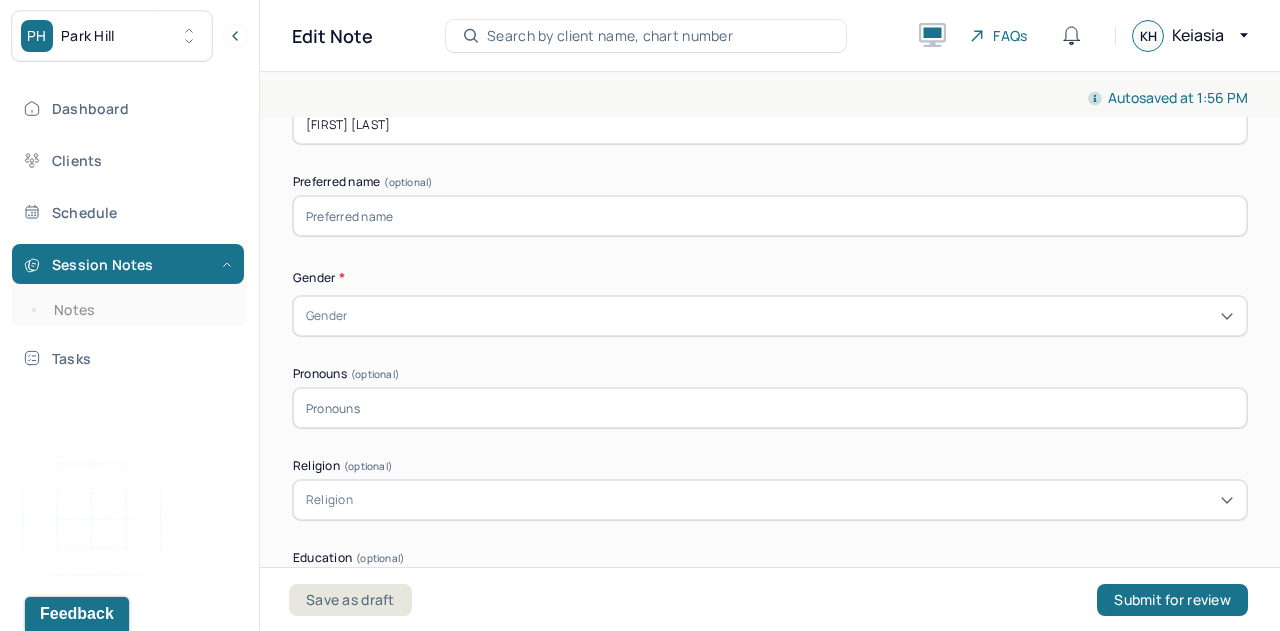 scroll, scrollTop: 2618, scrollLeft: 0, axis: vertical 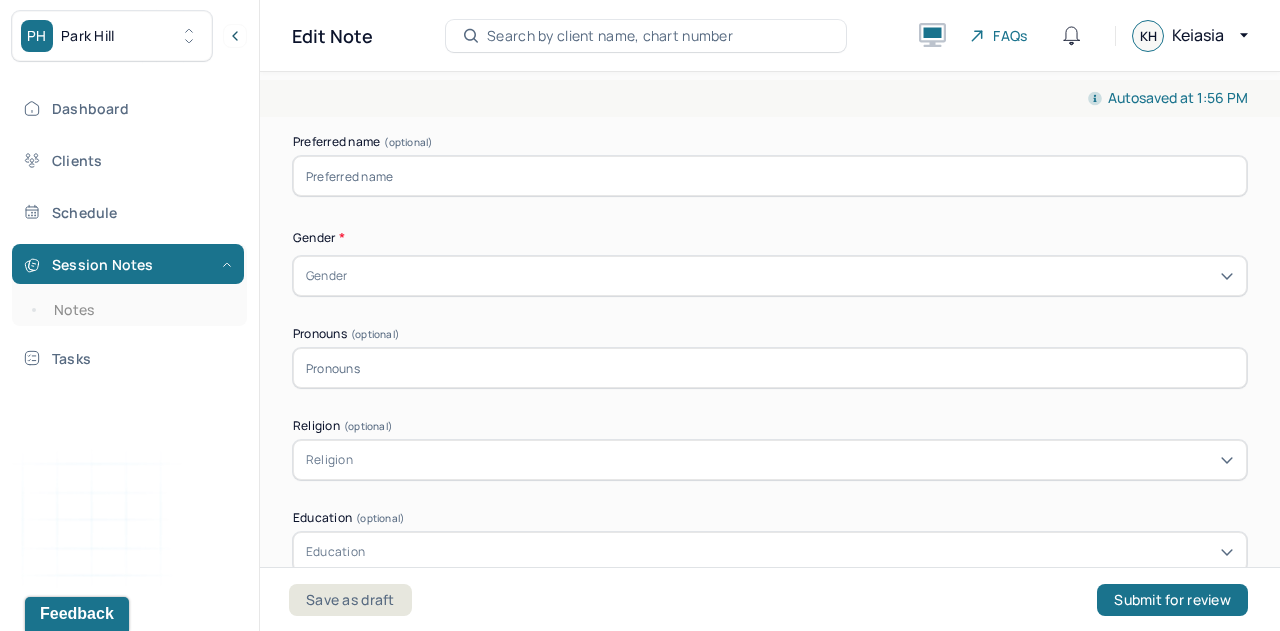 type on "[FIRST] [LAST]" 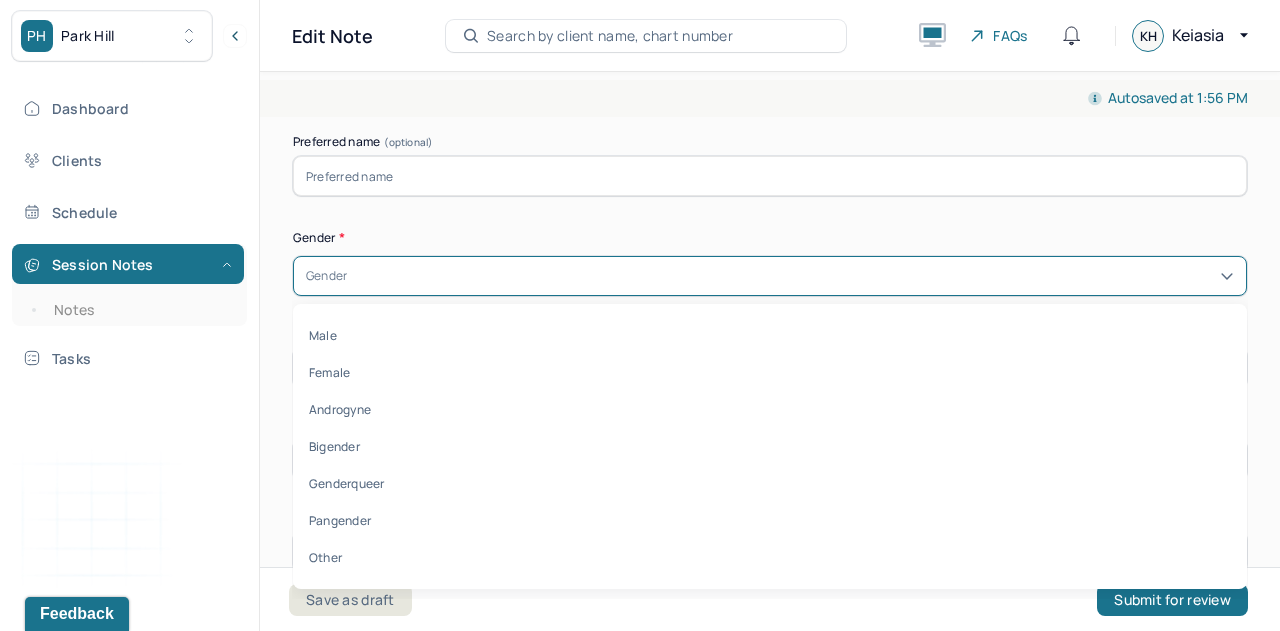 click on "Male" at bounding box center [770, 335] 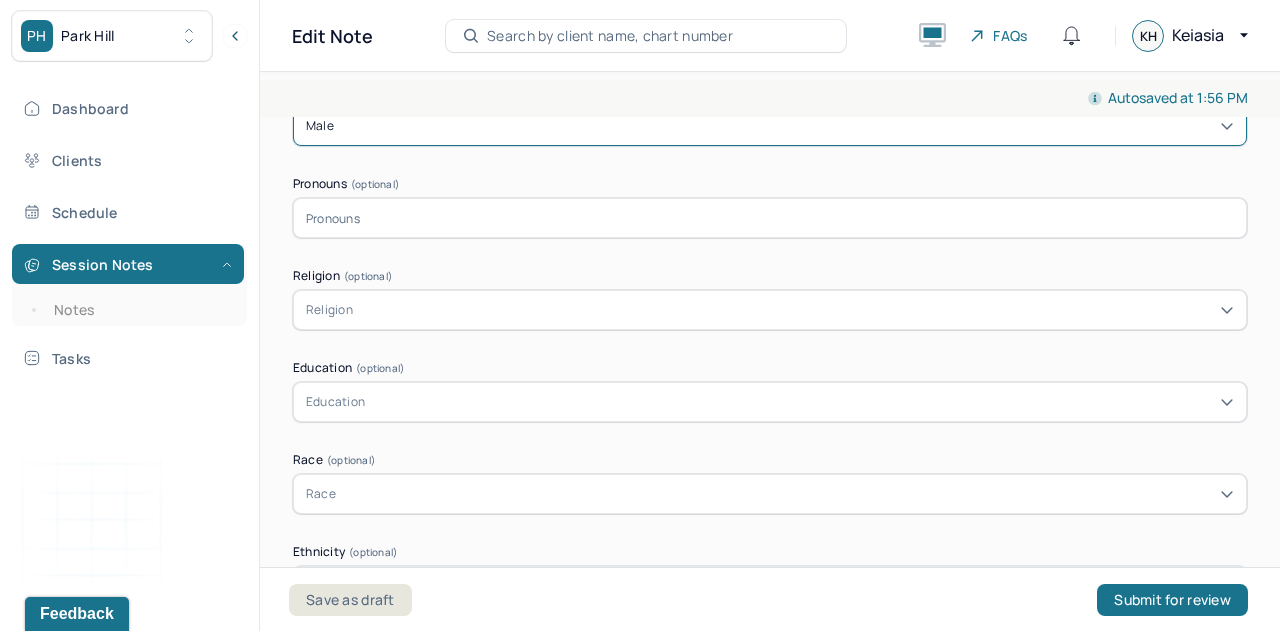 scroll, scrollTop: 2811, scrollLeft: 0, axis: vertical 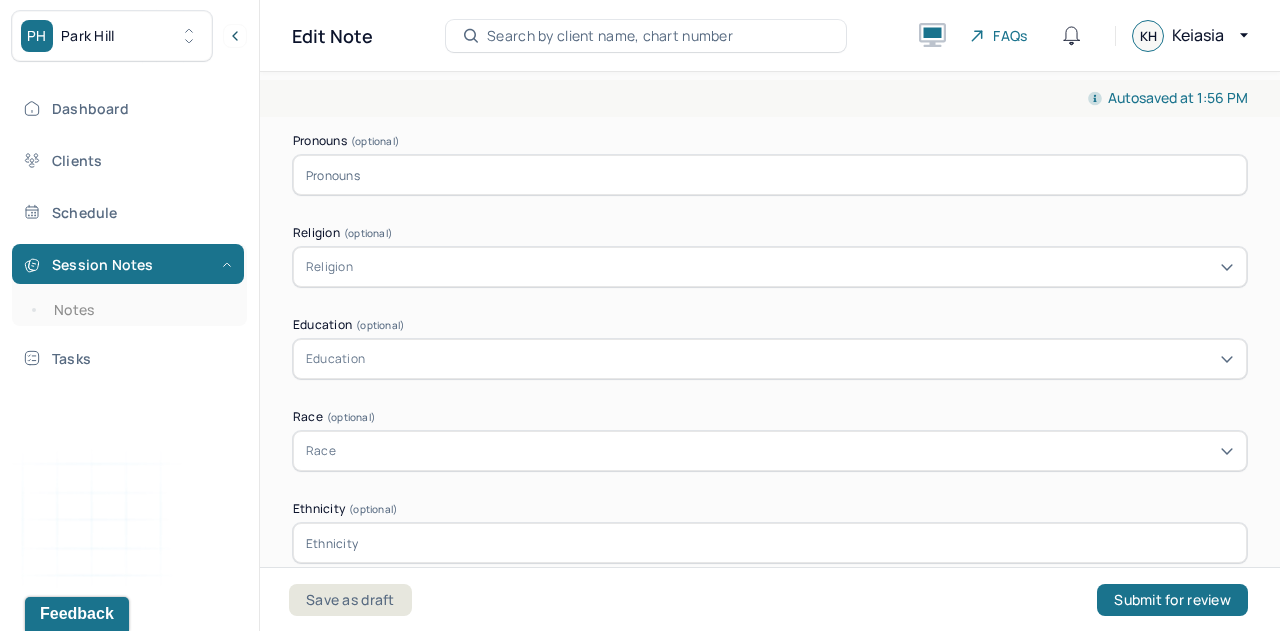click at bounding box center [770, 175] 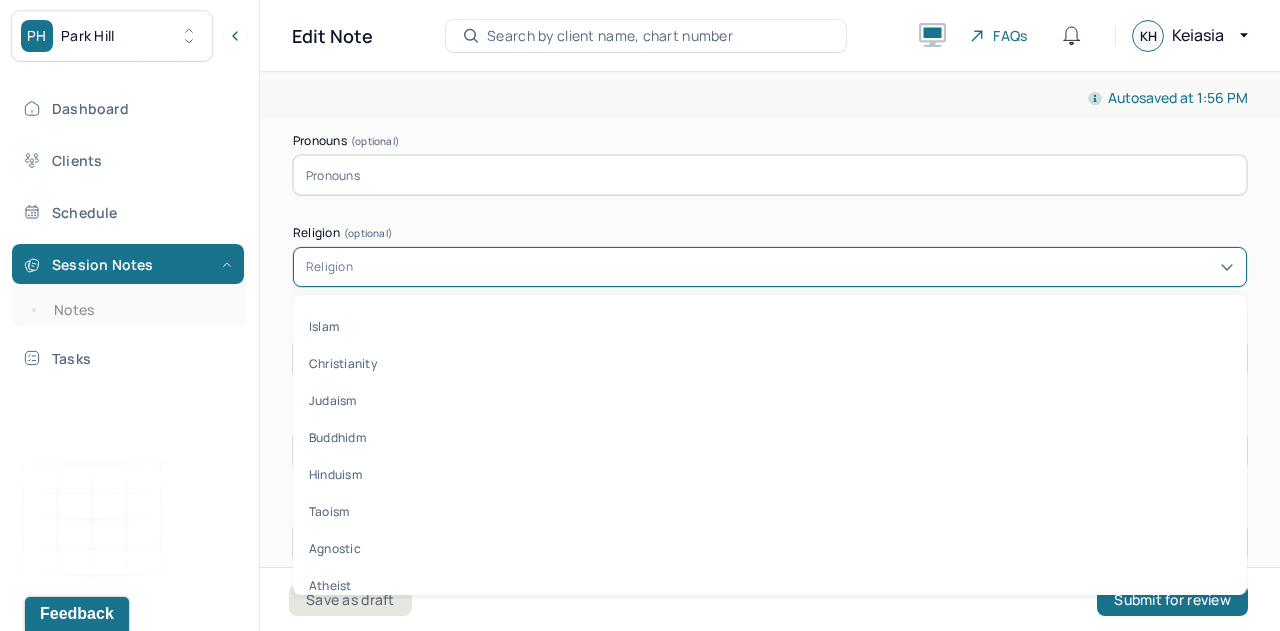 click on "Name * [FIRST] [LAST] Preferred name (optional) Gender * Male Pronouns (optional) Religion (optional) 10 results available. Use Up and Down to choose options, press Enter to select the currently focused option, press Escape to exit the menu, press Tab to select the option and exit the menu. Religion Islam Christianity Judaism Buddhidm Hinduism Taoism Agnostic Atheist Other None Education (optional) Education Race (optional) Race Ethnicity (optional) Sexual orientation (optional) Sexual orientation Current employment (optional) Details (optional) Relationship status (optional) Relationship status Name of partner (optional) Emergency contact information (optional) Legal problems (optional)" at bounding box center [770, 557] 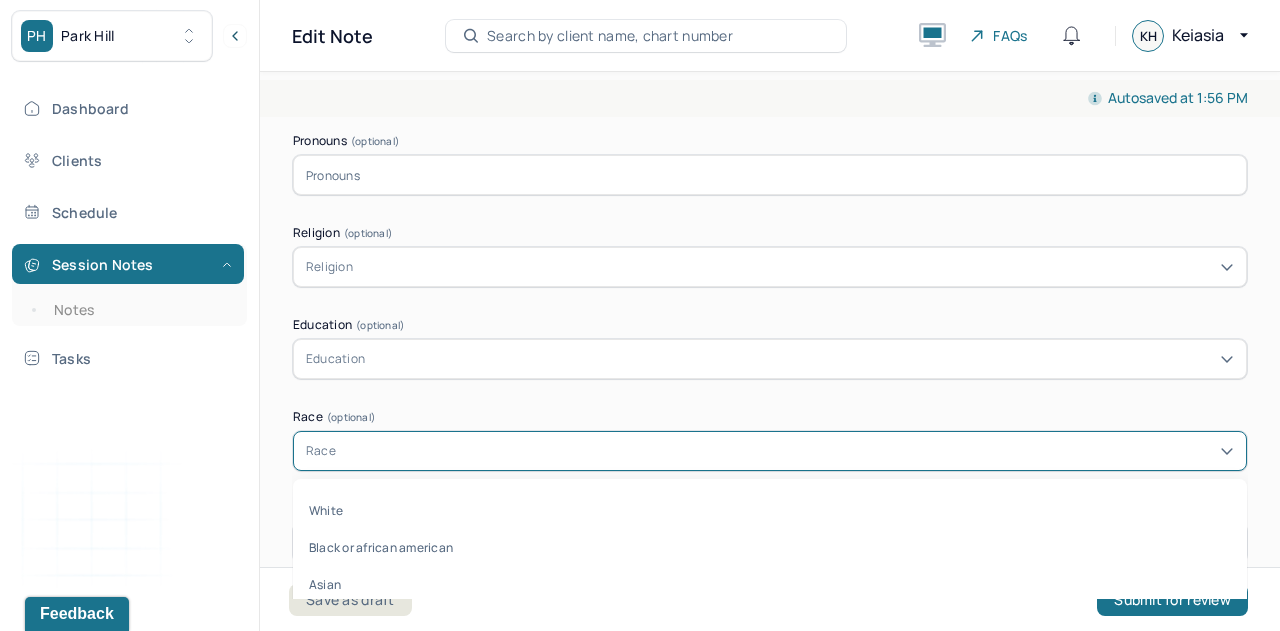 click on "Race" at bounding box center (770, 451) 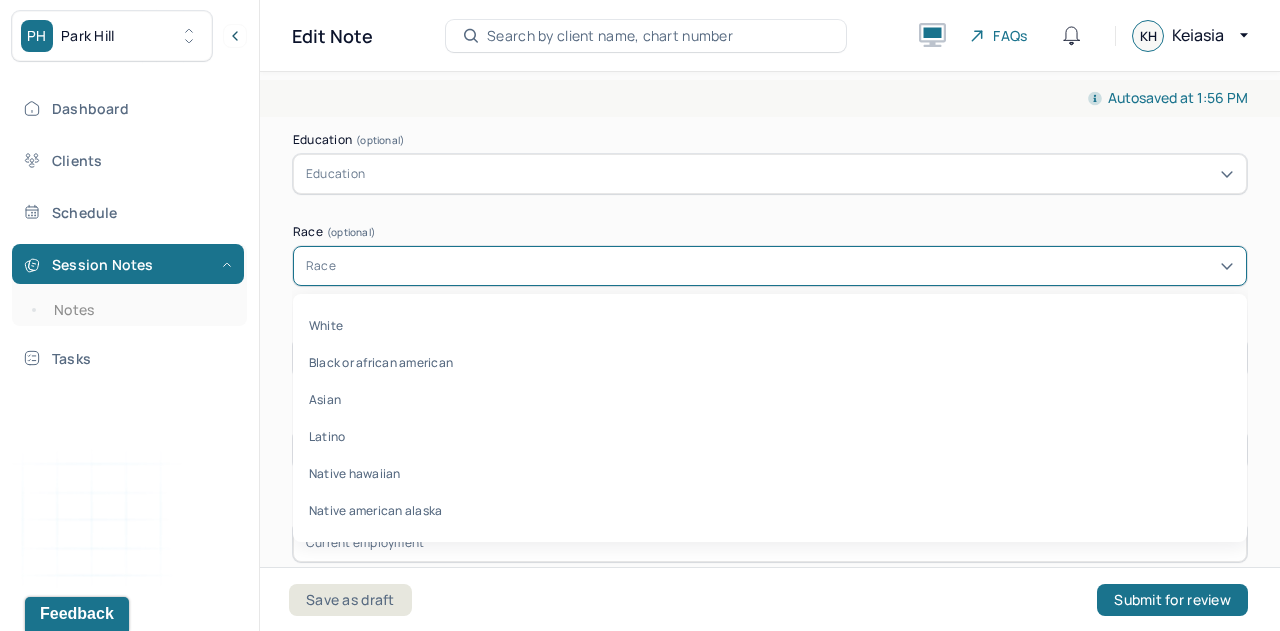 click on "Education" at bounding box center (770, -1235) 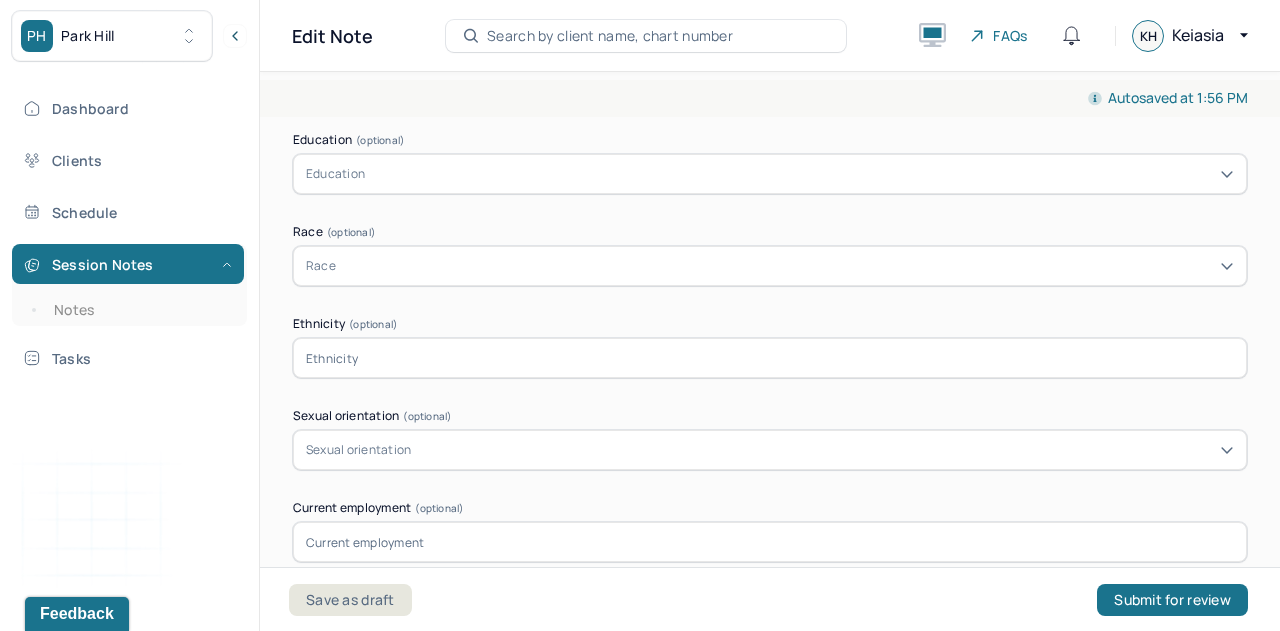click on "Autosaved at [TIME] Appointment Details     Client name [FIRST] [LAST] Date of service [MONTH]/[DAY]/[YEAR] Time [TIME] - [TIME] Duration 1hr Appointment type family therapy Provider name [LAST] Modifier 1 95 Telemedicine Note type Family intake note Appointment Details     Client name [FIRST] [LAST] Date of service [MONTH]/[DAY]/[YEAR] Time [TIME] - [TIME] Duration 1hr Appointment type family therapy Provider name [LAST] Modifier 1 95 Telemedicine Note type Family intake note Family Count - 2   Add     Remove   Family Intake Form Instructions The fields marked with an asterisk ( * ) are required before you can submit your notes. Before you can submit your session notes, they must be signed. You have the option to save your notes as a draft before making a submission. Appointment location * Teletherapy Client Teletherapy Location Home Office Other Provider Teletherapy Location Home Office Other Consent was received for the teletherapy session The teletherapy session was conducted via video Primary diagnosis *" at bounding box center [770, 347] 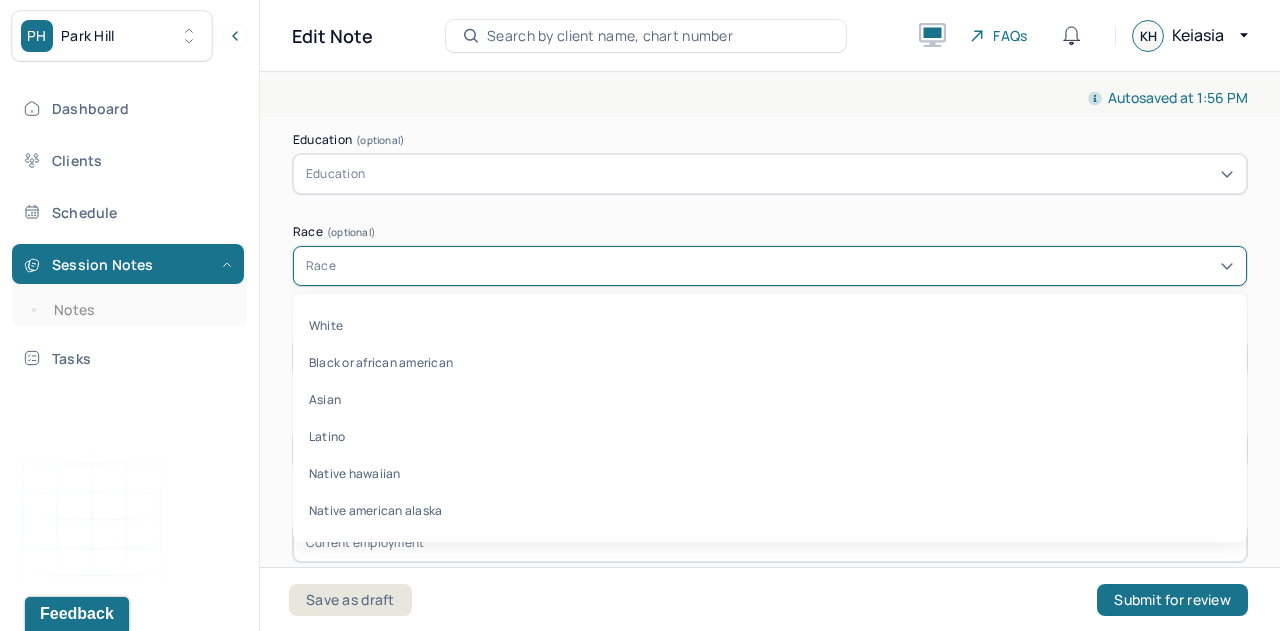 click on "Black or african american" at bounding box center (770, 362) 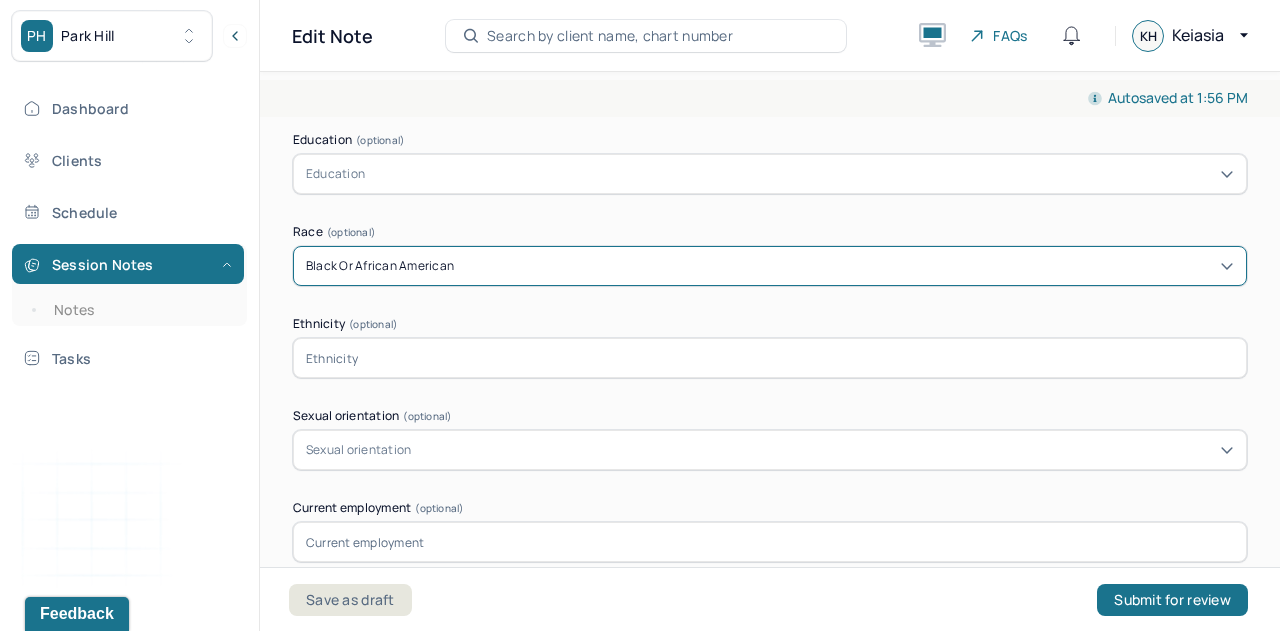 click at bounding box center (770, 358) 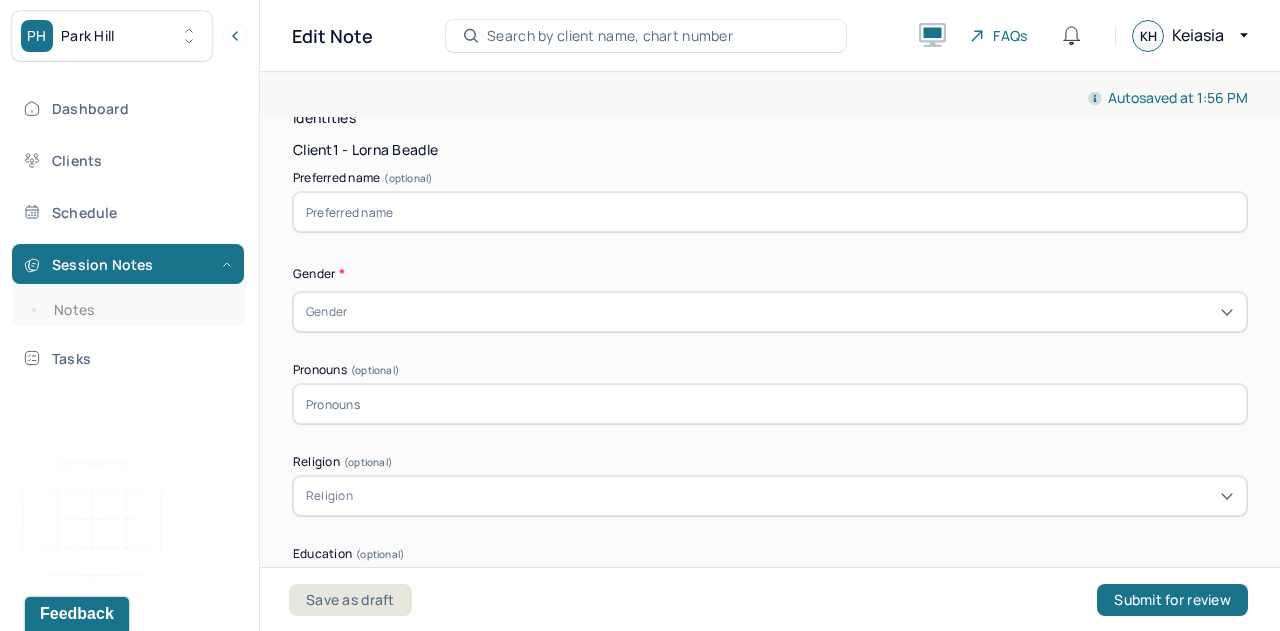 scroll, scrollTop: 1039, scrollLeft: 0, axis: vertical 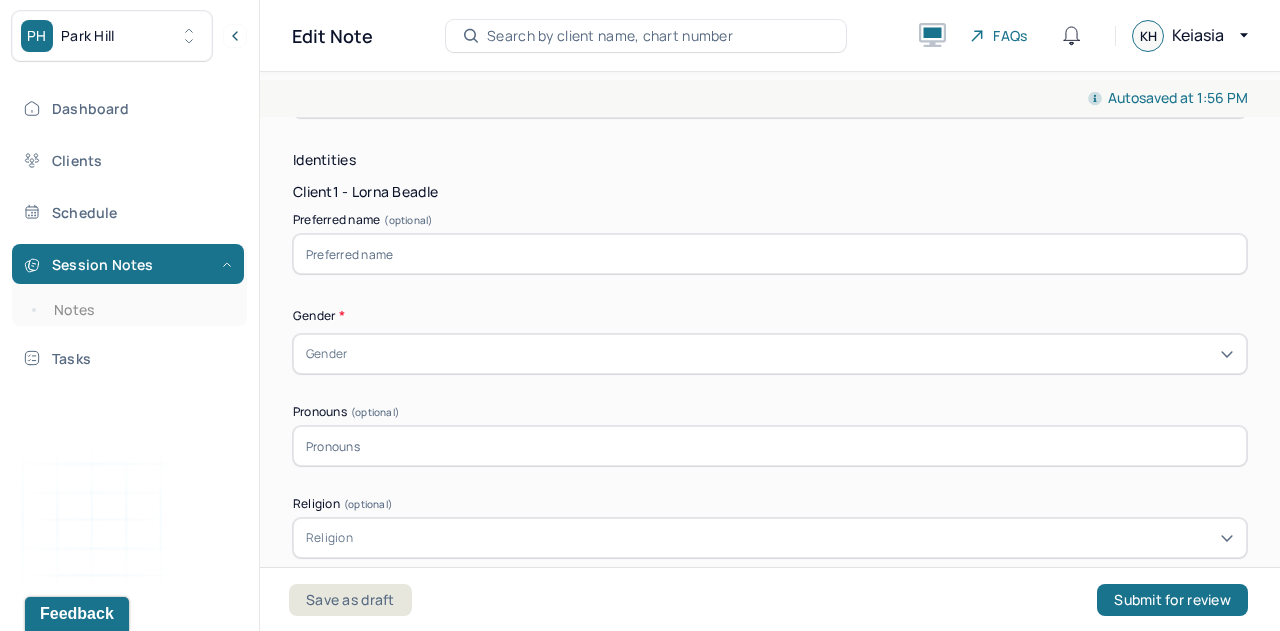 type on "Jamaican" 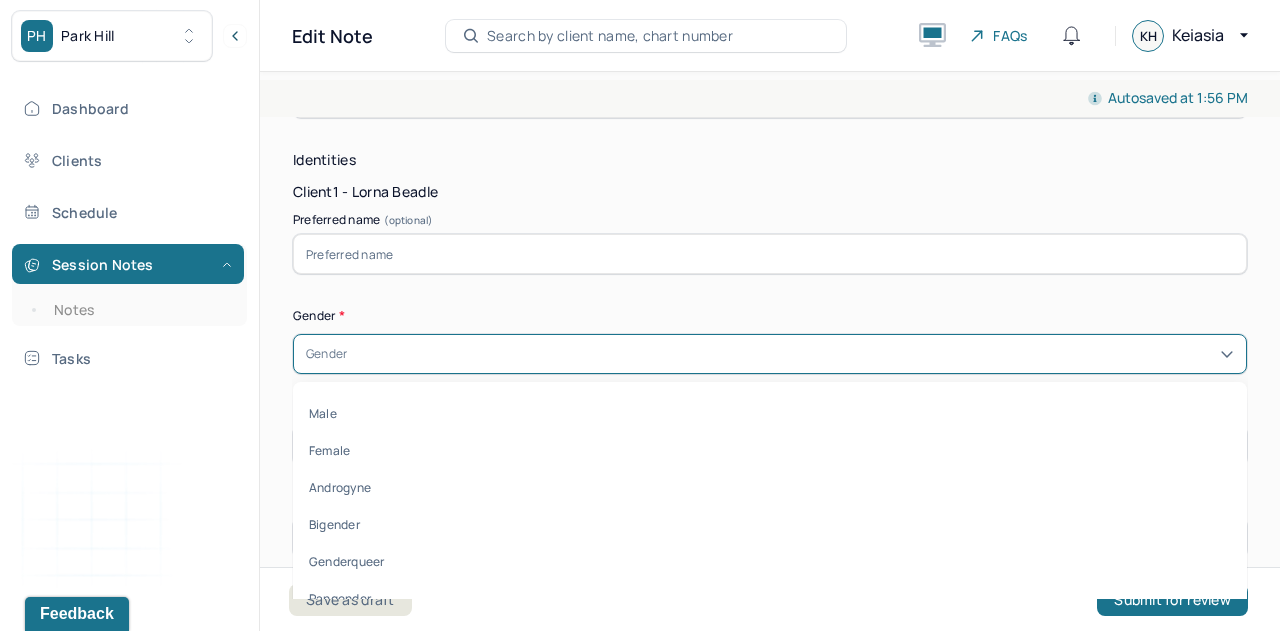 click on "Female" at bounding box center [770, 450] 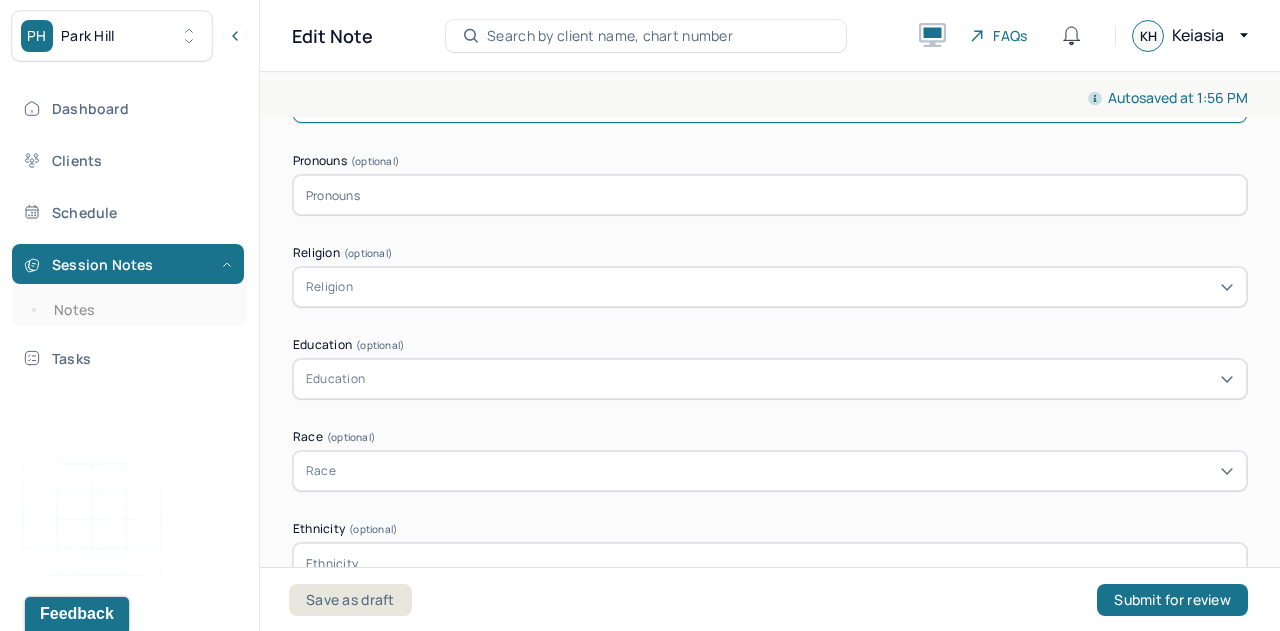 scroll, scrollTop: 1382, scrollLeft: 0, axis: vertical 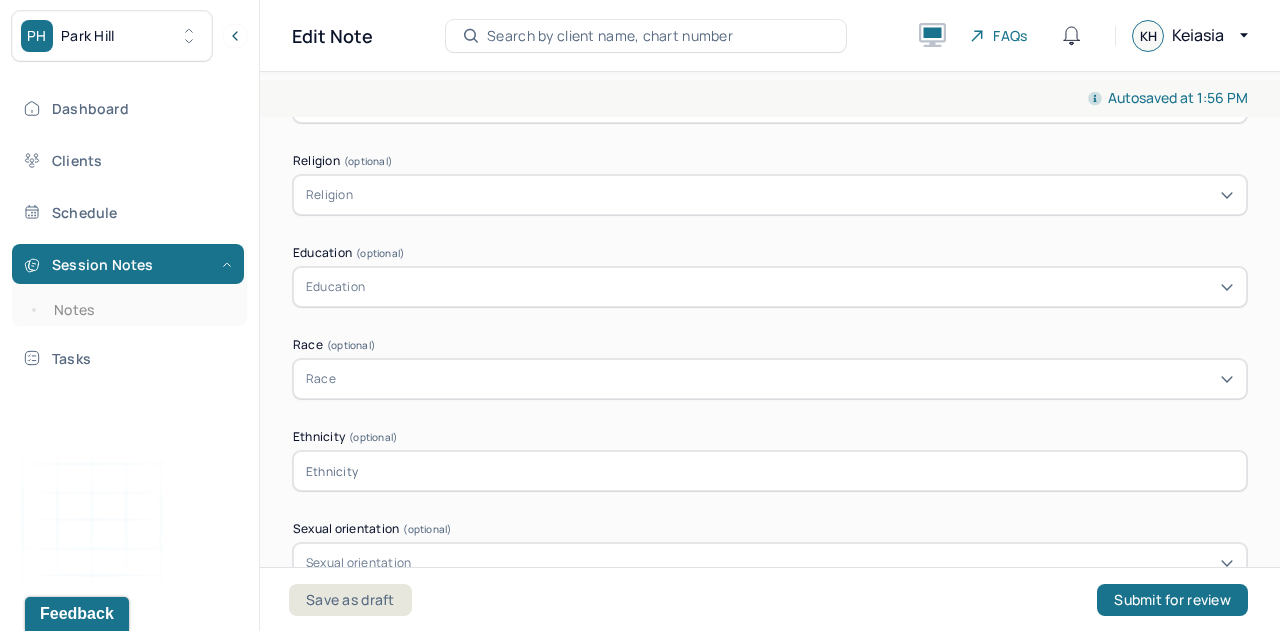 click on "Race" at bounding box center [770, 379] 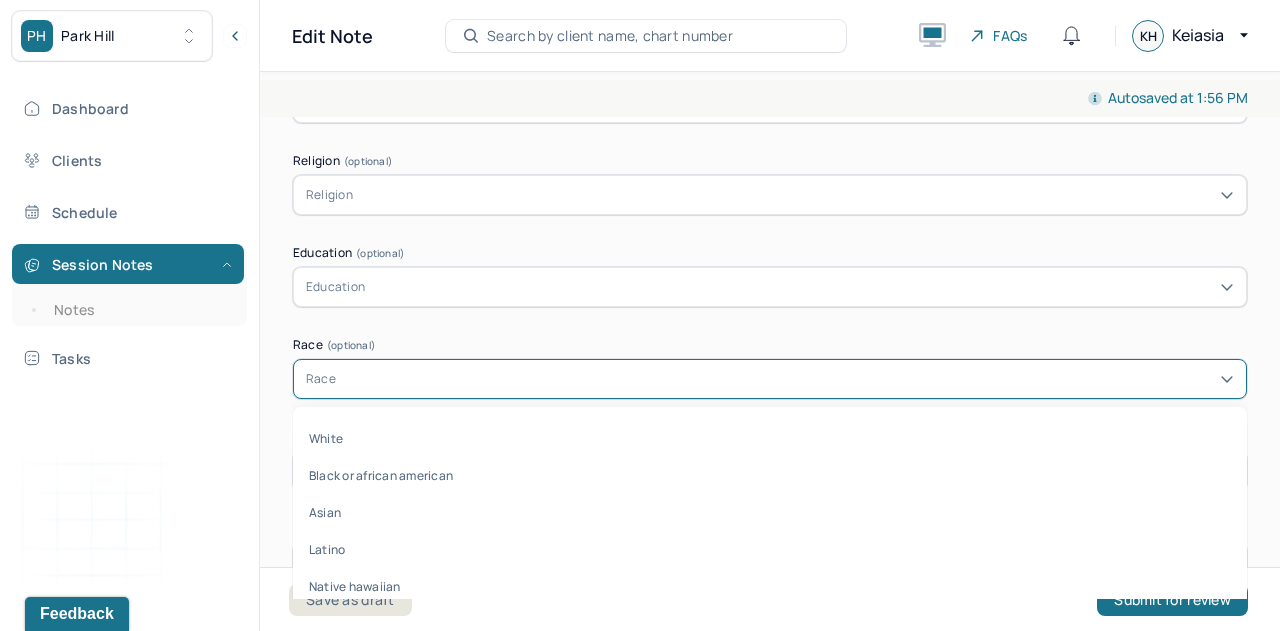 click on "Black or african american" at bounding box center (770, 475) 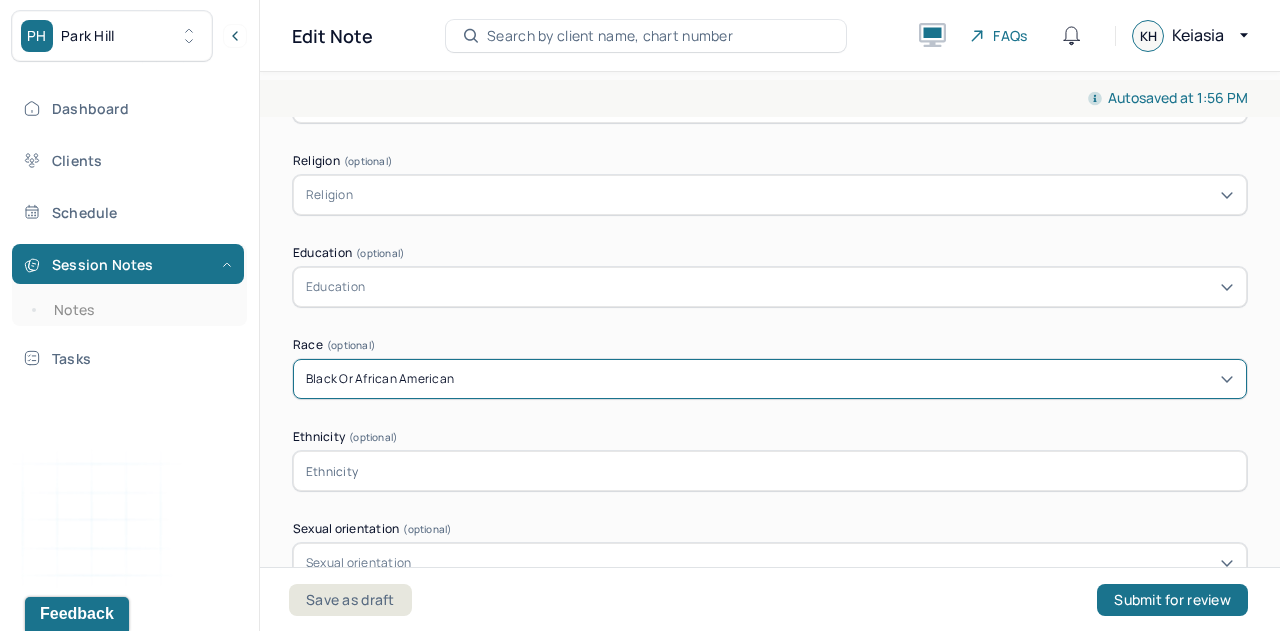 click at bounding box center [770, 471] 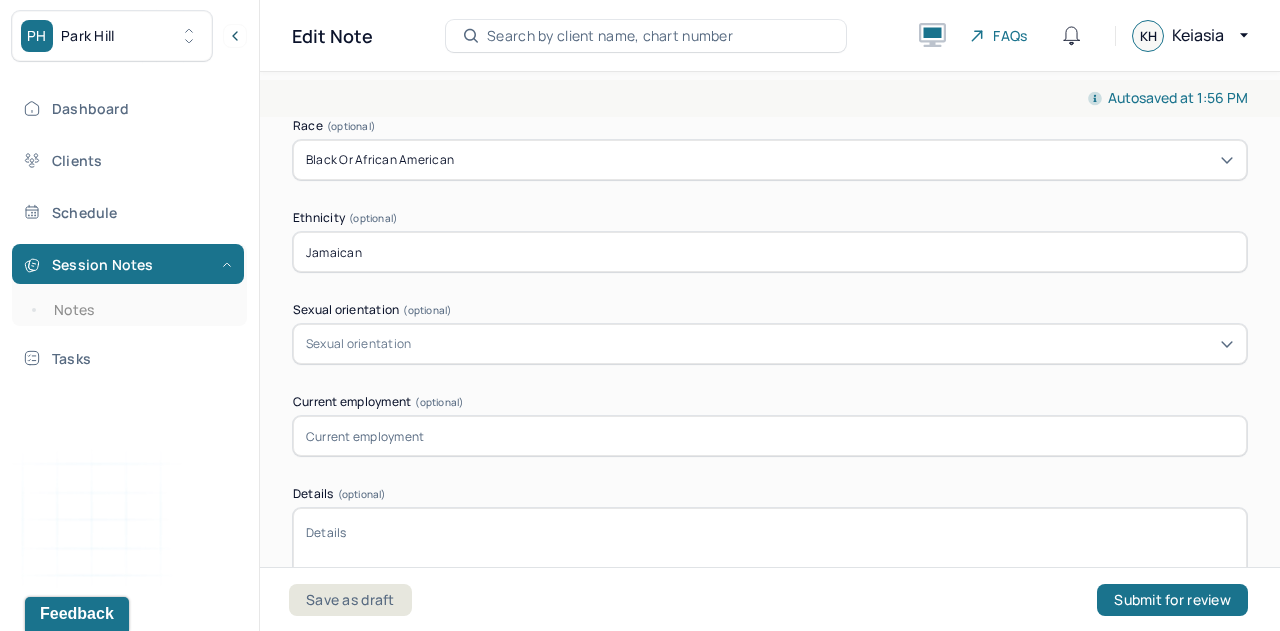scroll, scrollTop: 1604, scrollLeft: 0, axis: vertical 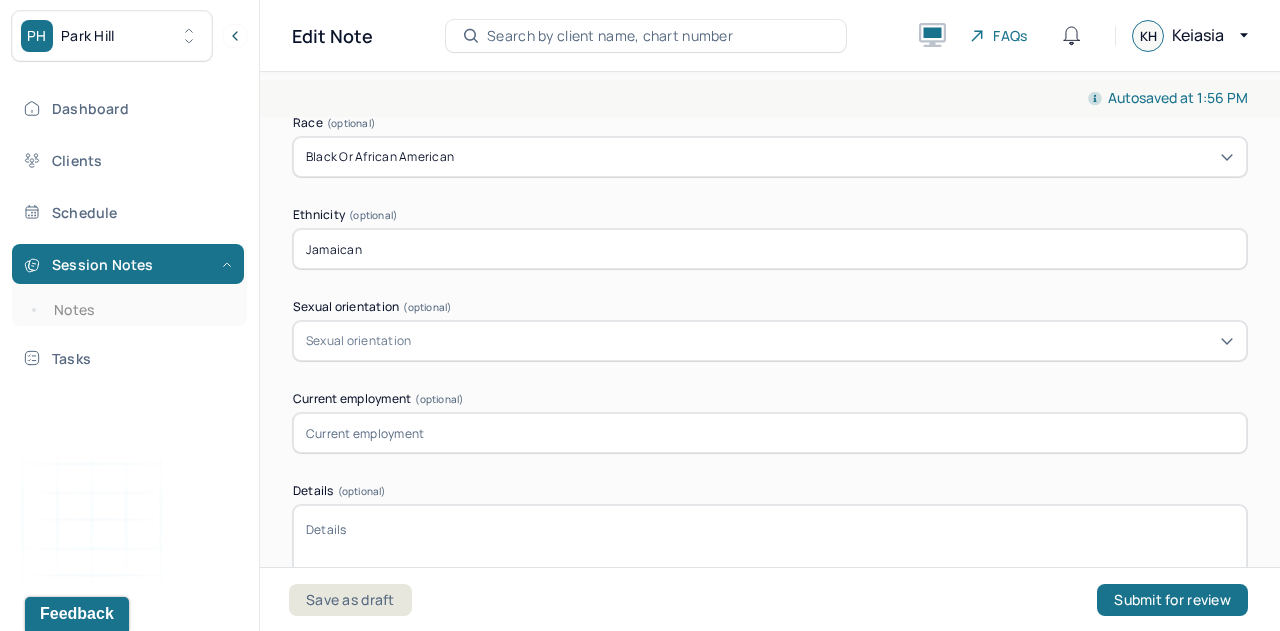type on "Jamaican" 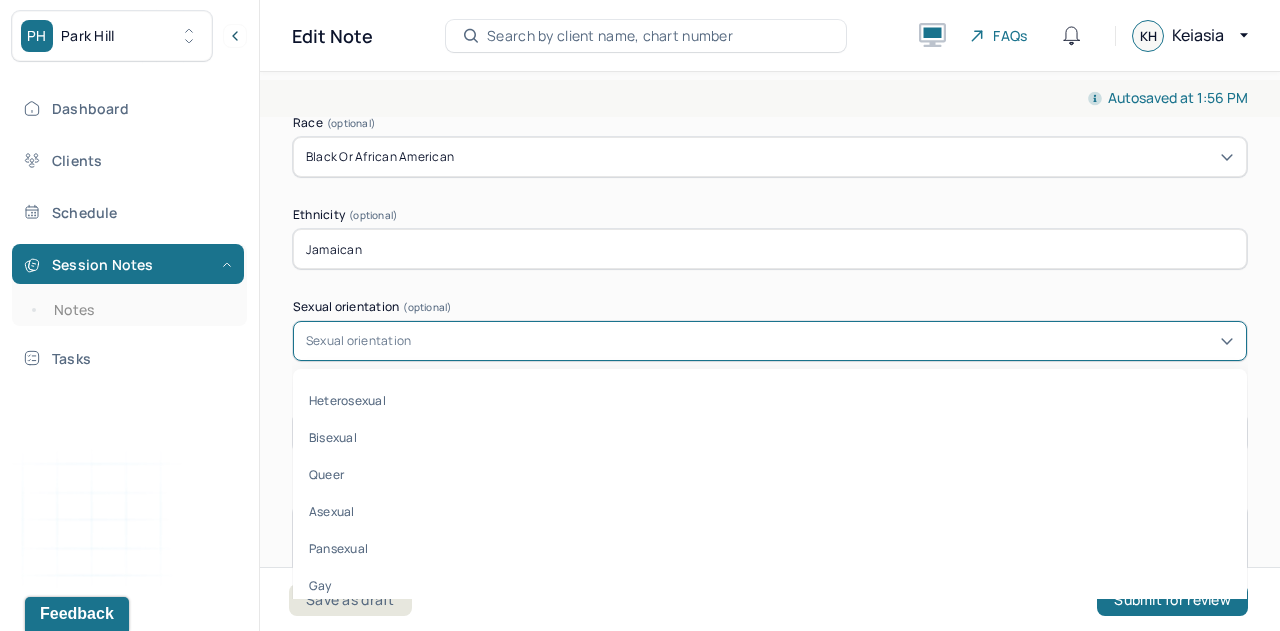 click on "Heterosexual" at bounding box center [770, 400] 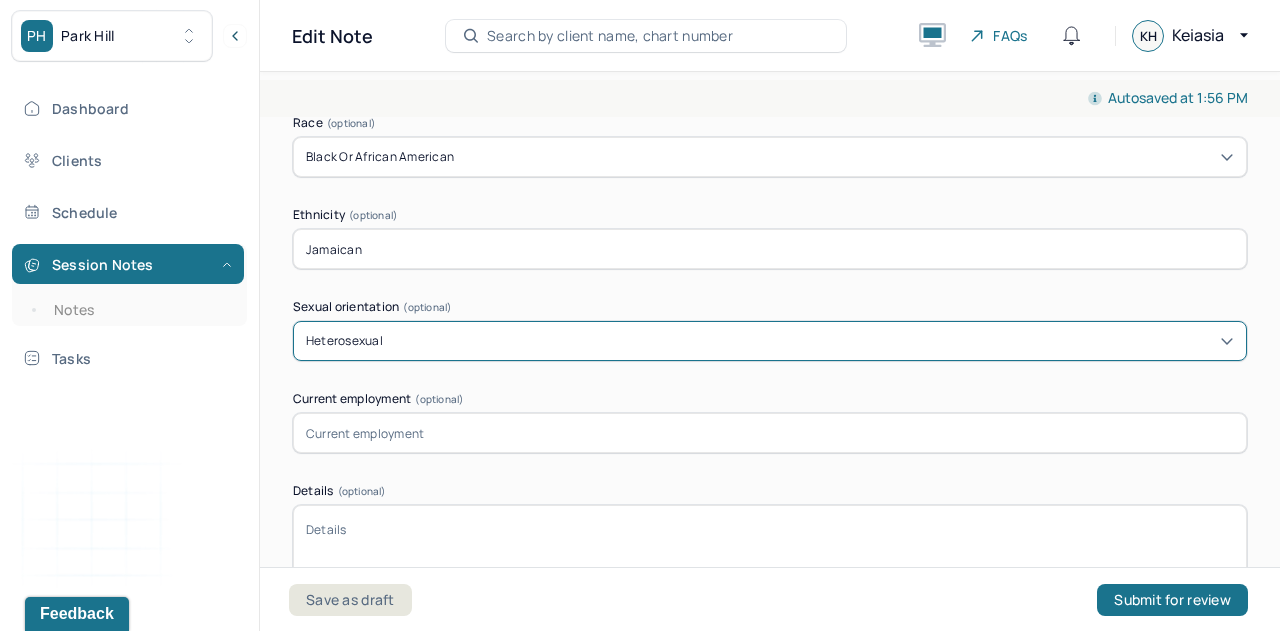 scroll, scrollTop: 1783, scrollLeft: 0, axis: vertical 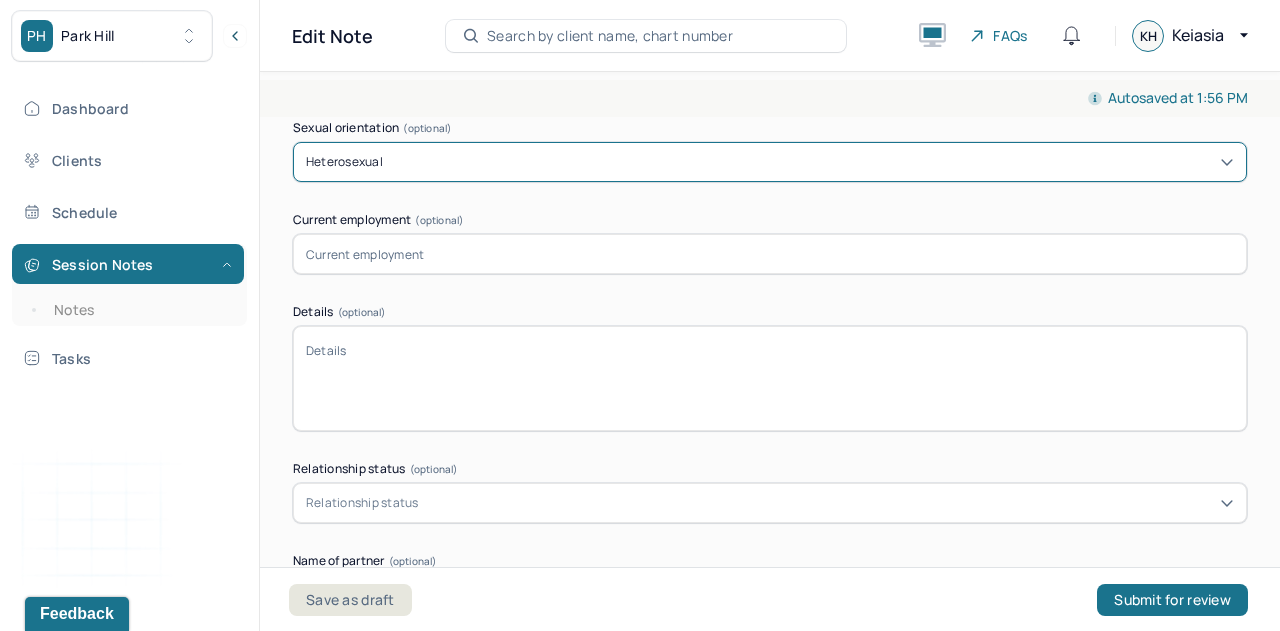 click at bounding box center [770, 254] 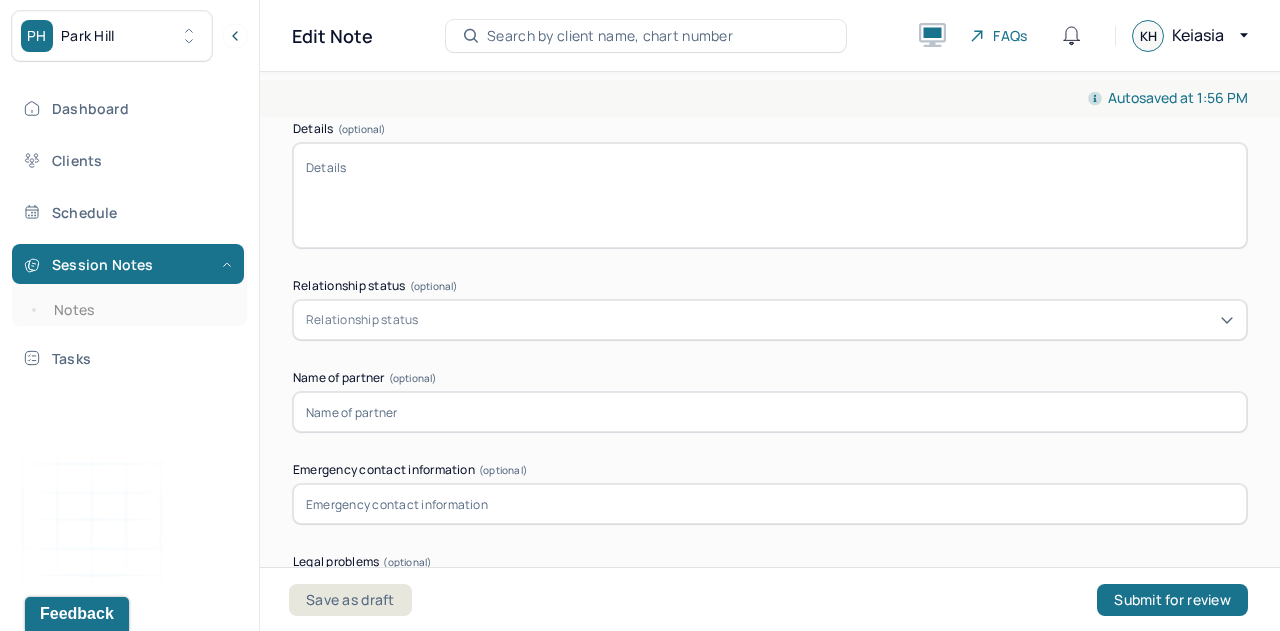 scroll, scrollTop: 1969, scrollLeft: 0, axis: vertical 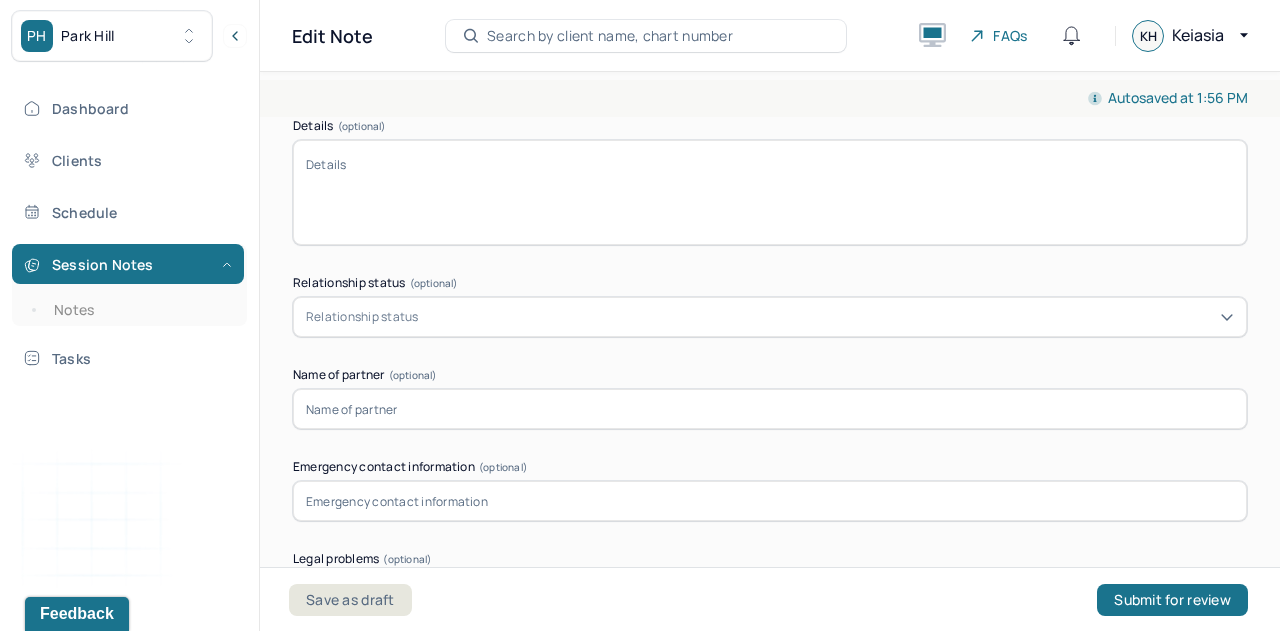 type on "Retired" 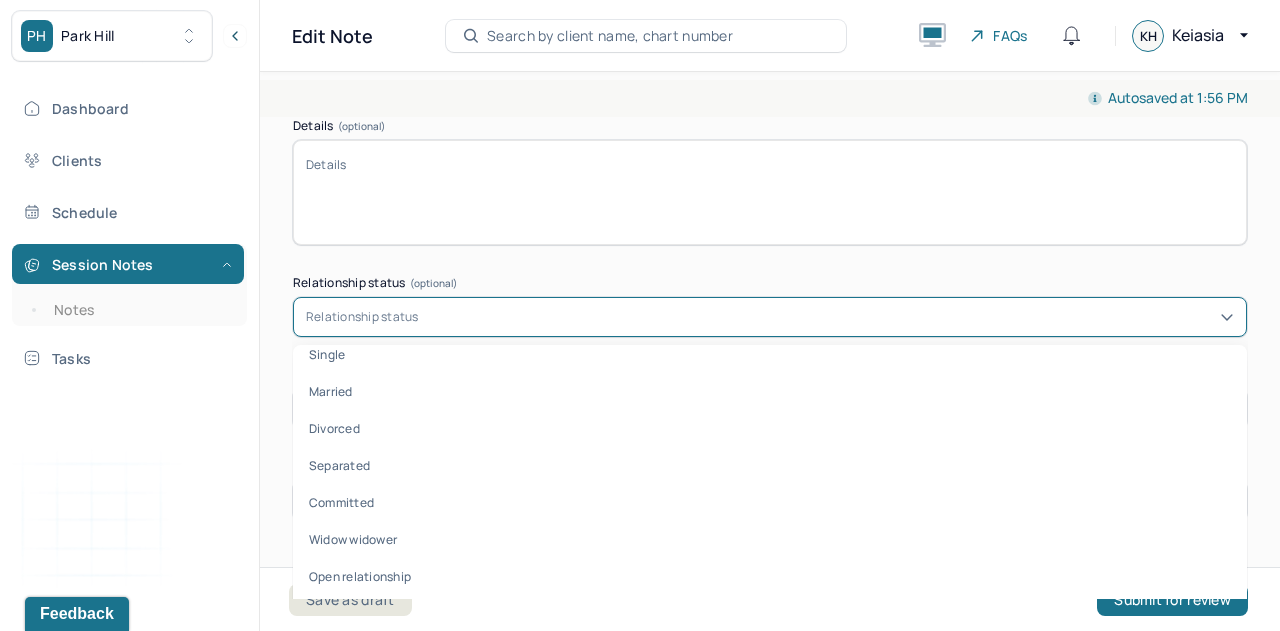 scroll, scrollTop: 0, scrollLeft: 0, axis: both 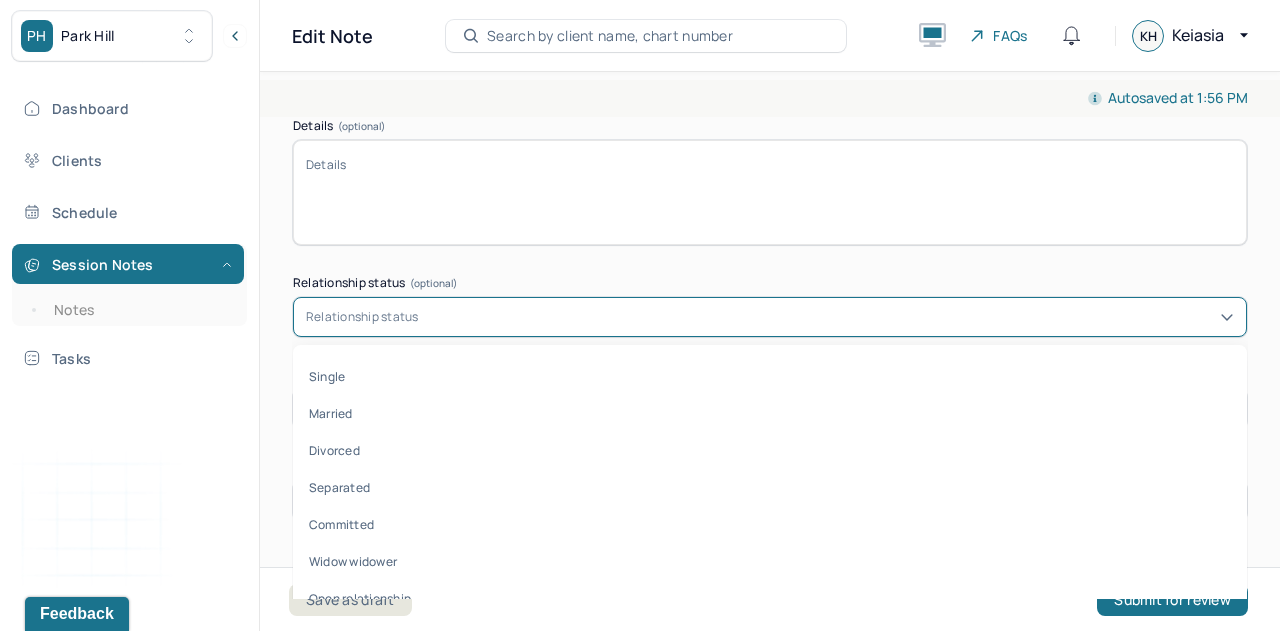 click on "Married" at bounding box center (770, 413) 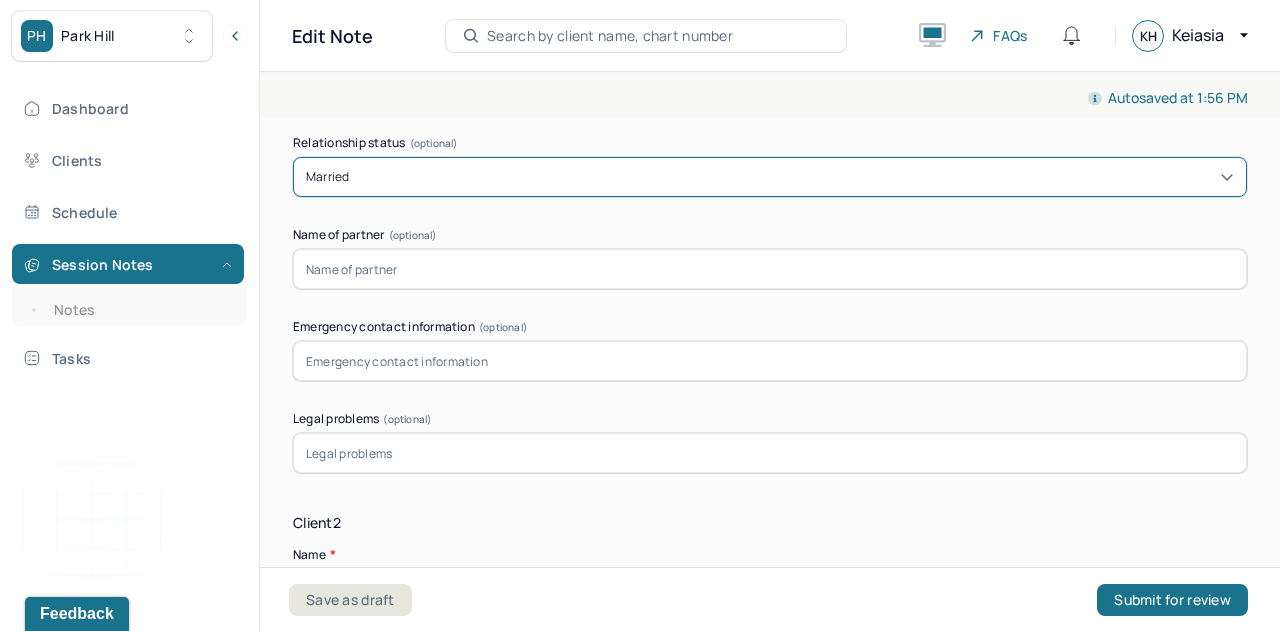 scroll, scrollTop: 2230, scrollLeft: 0, axis: vertical 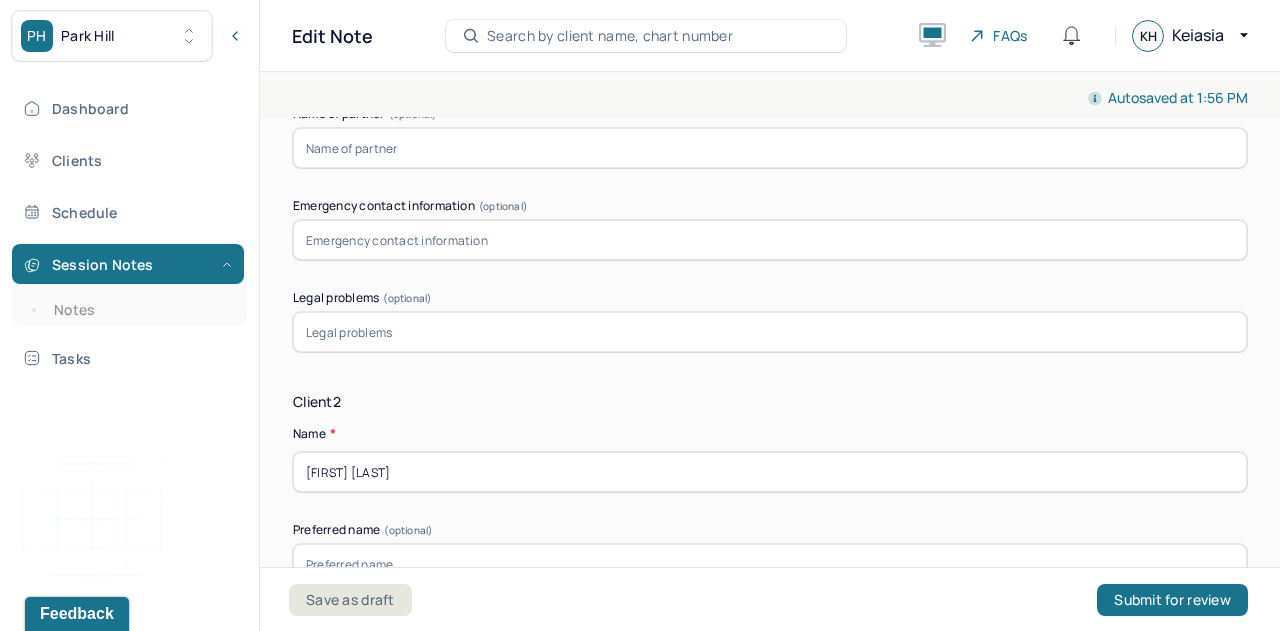 click at bounding box center [770, 332] 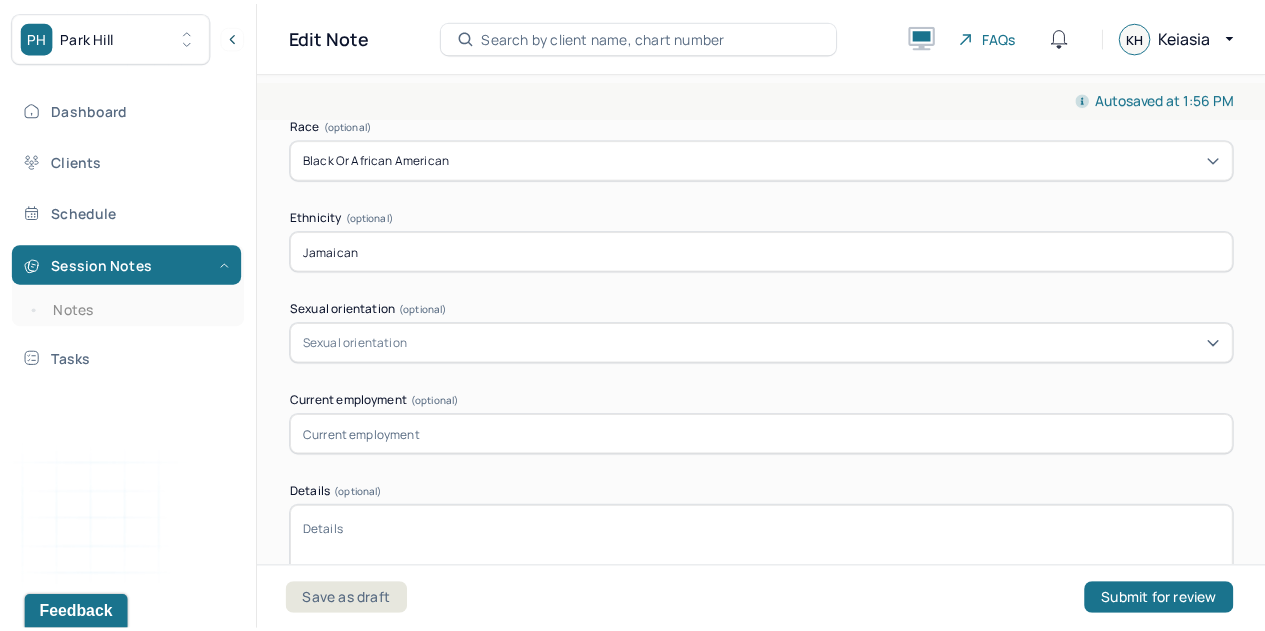 scroll, scrollTop: 3145, scrollLeft: 0, axis: vertical 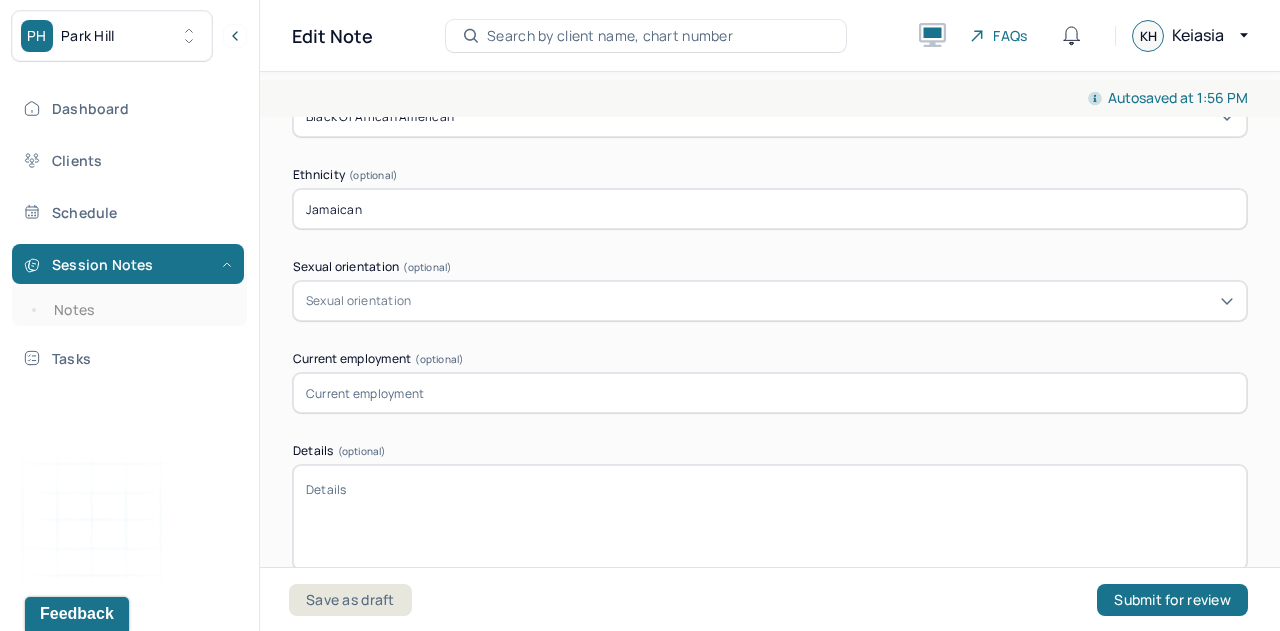 type on "n/a" 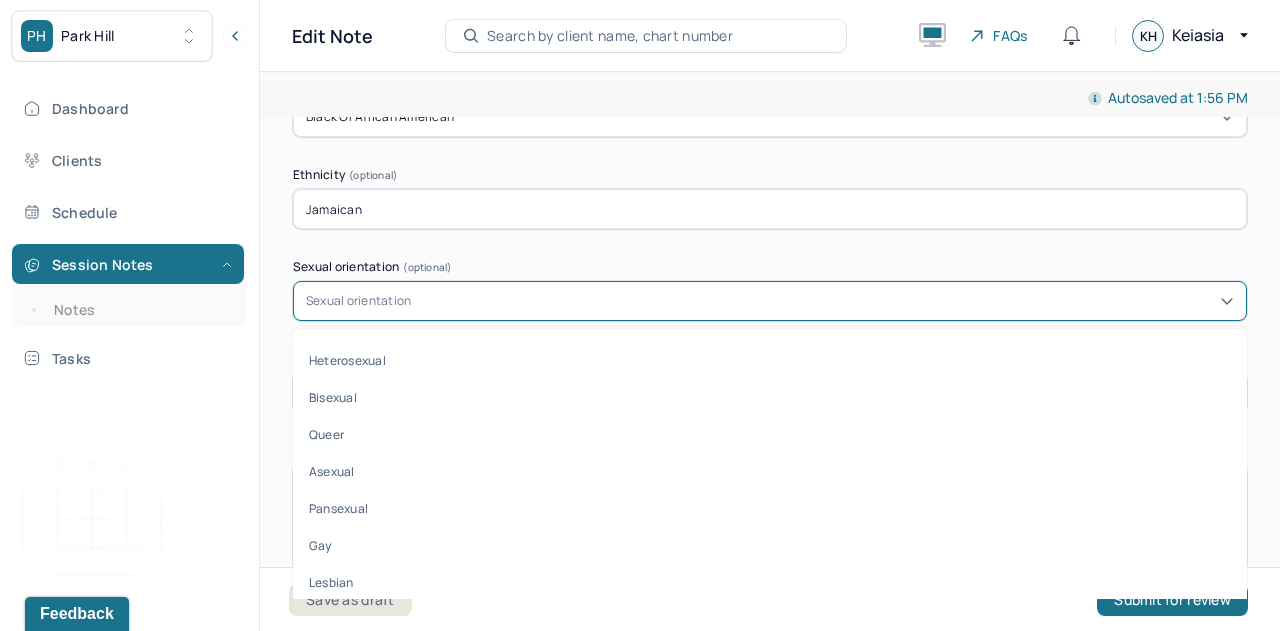 click on "Heterosexual Bisexual Queer Asexual Pansexual Gay Lesbian Other" at bounding box center (770, 479) 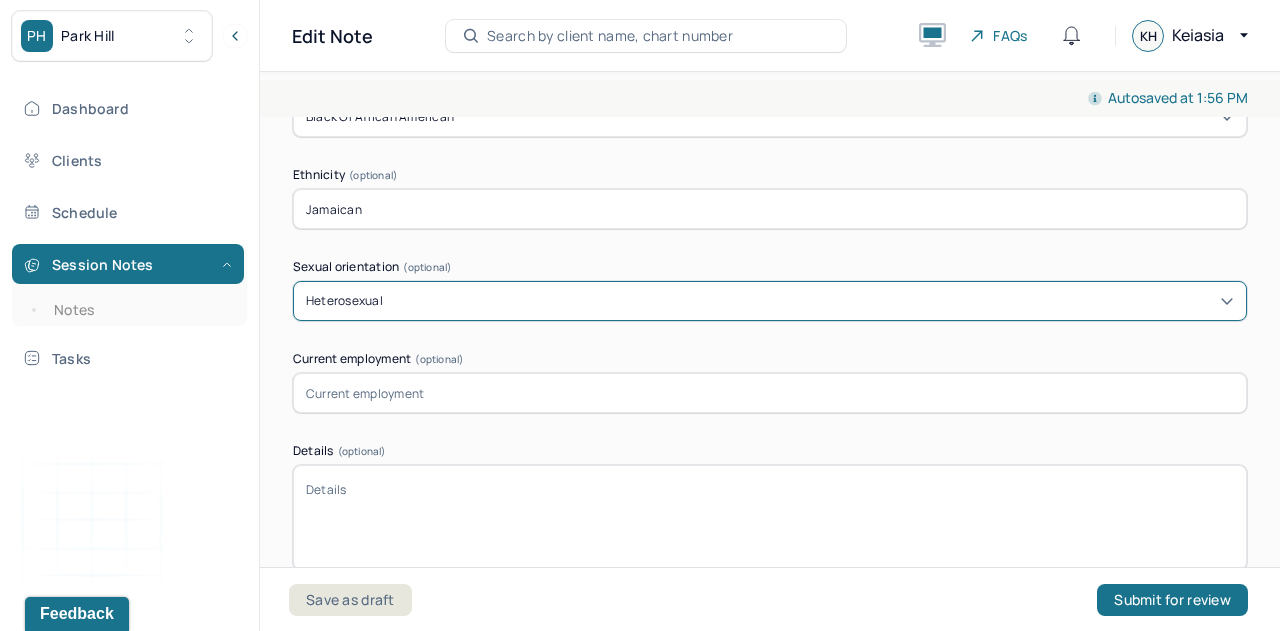 click at bounding box center [770, 393] 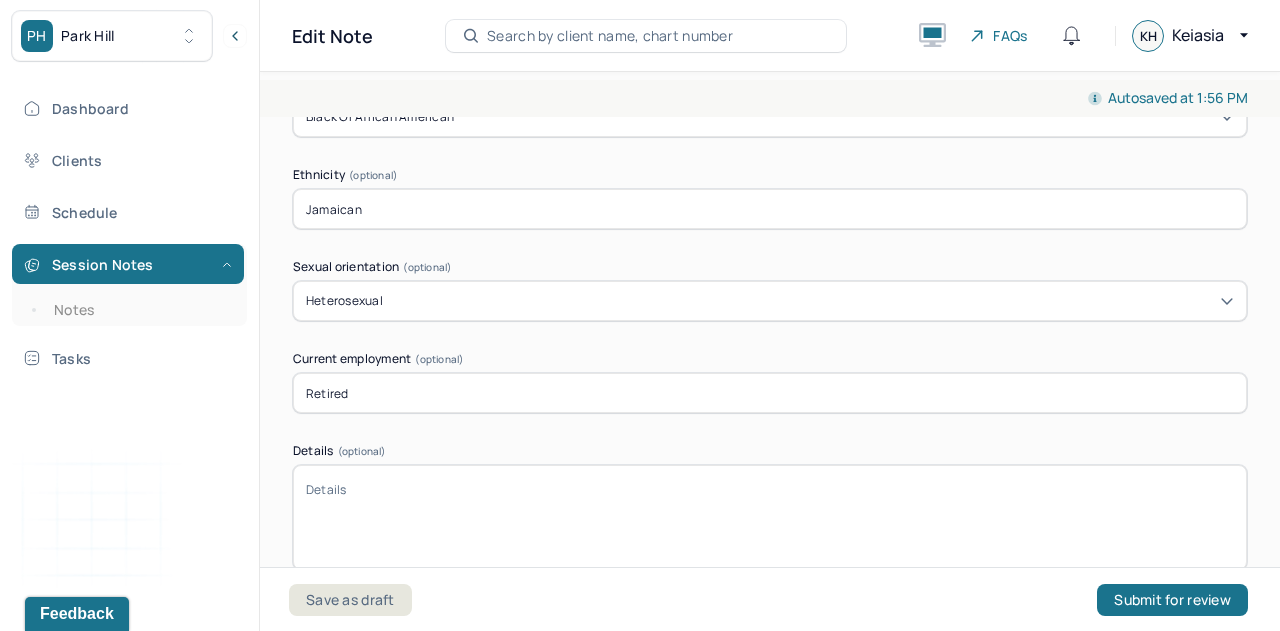 type on "Retired" 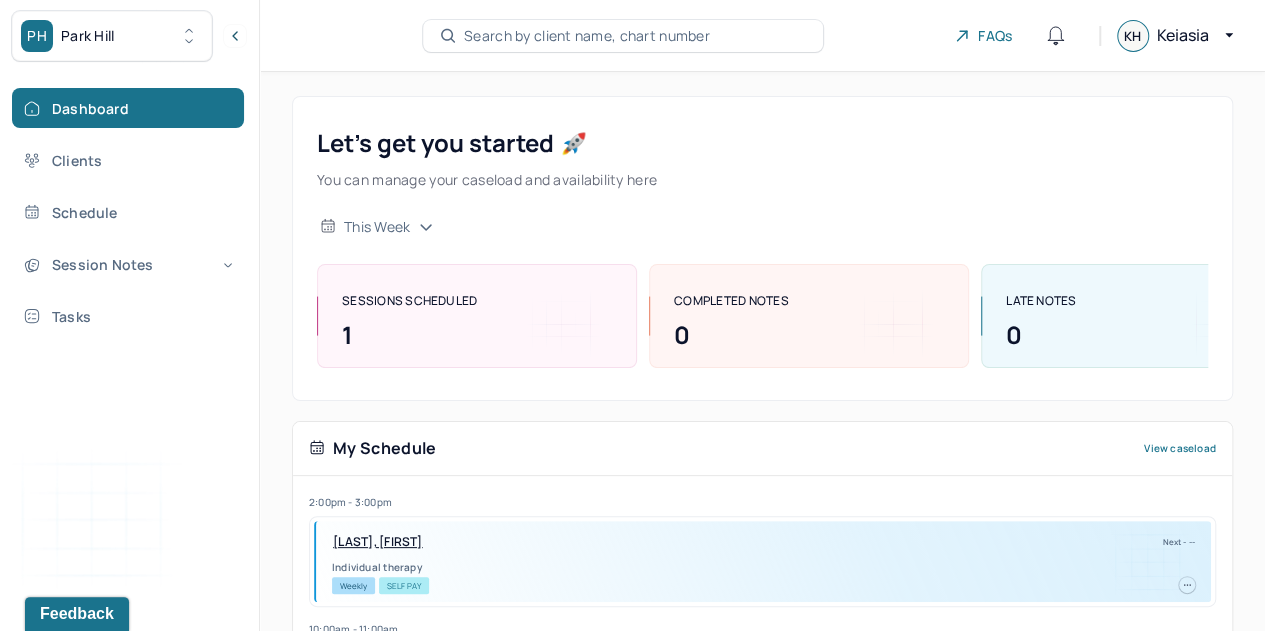 click on "PH Park Hill" at bounding box center [112, 36] 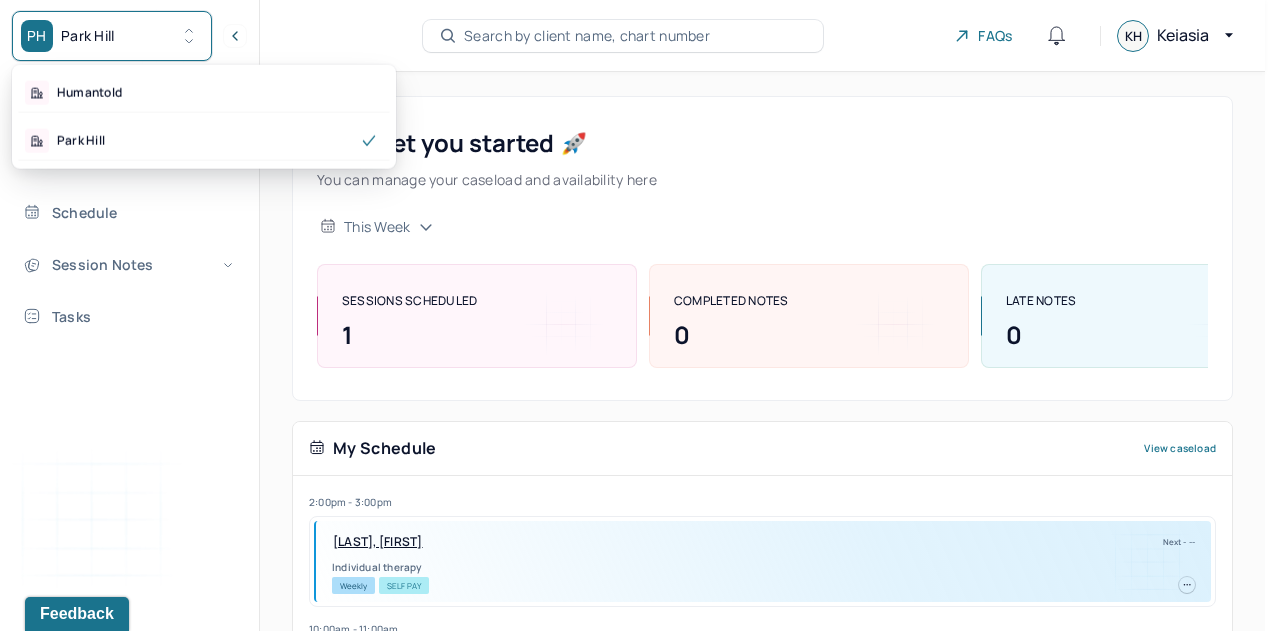 click on "Let’s get you started 🚀 You can manage your caseload and availability here   this week   SESSIONS SCHEDULED 1 COMPLETED NOTES 0 LATE NOTES 0 My Schedule View caseload [TIME] - [TIME]   [LAST], [FIRST]   Next - -- Individual therapy Weekly Self Pay     [TIME] - [TIME]   [LAST], [FIRST]   Next - [MONTH]/[DAY]/[YEAR] Family therapy Weekly Pending Task AET     [TIME] - [TIME]   [LAST], [FIRST]   Next - [MONTH]/[DAY]/[YEAR] Individual therapy Weekly Pending Task AET [TIME] - [TIME]   [LAST], [FIRST]   Next - [MONTH]/[DAY]/[YEAR] Individual therapy Bi-Weekly Pending Task AET       Load more   Pending tasks    Date   No pending task found Tasks will be added when you have one or more tasks" at bounding box center (762, 537) 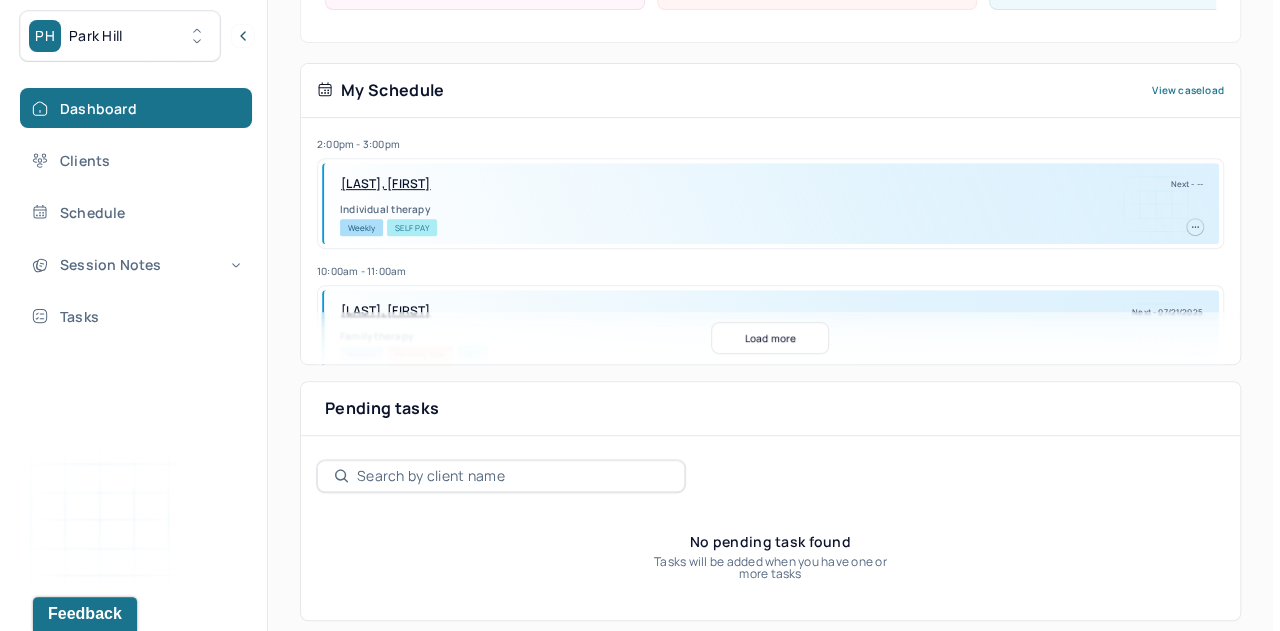 scroll, scrollTop: 359, scrollLeft: 0, axis: vertical 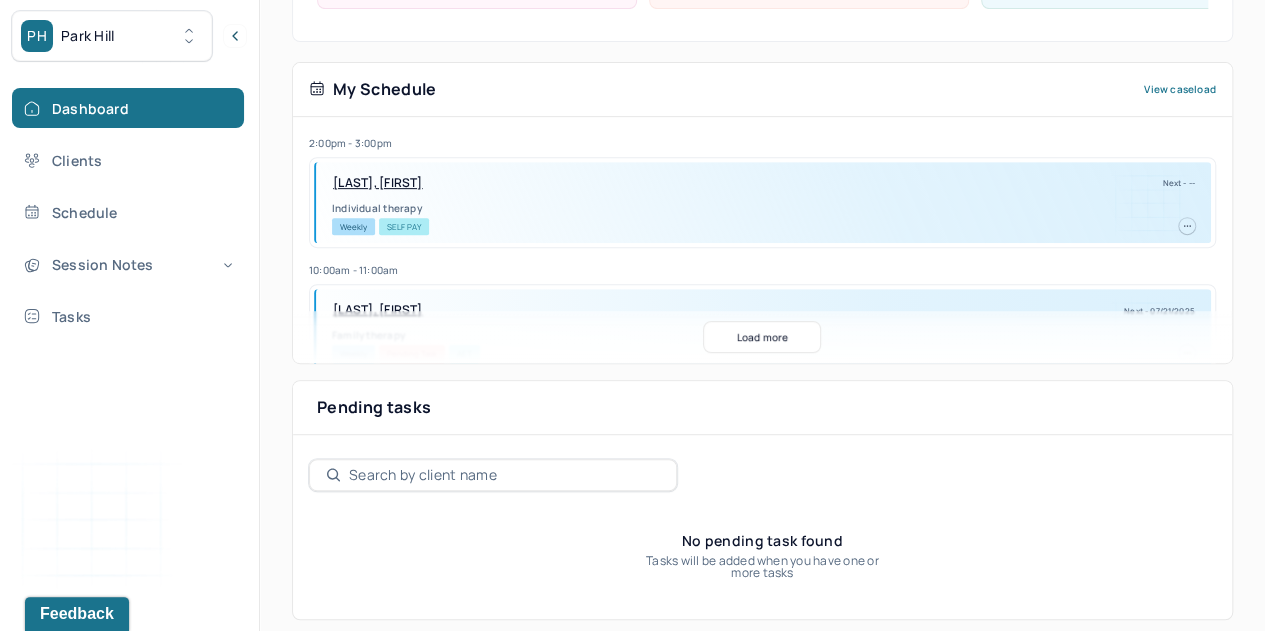click on "[LAST], [FIRST]" at bounding box center [378, 183] 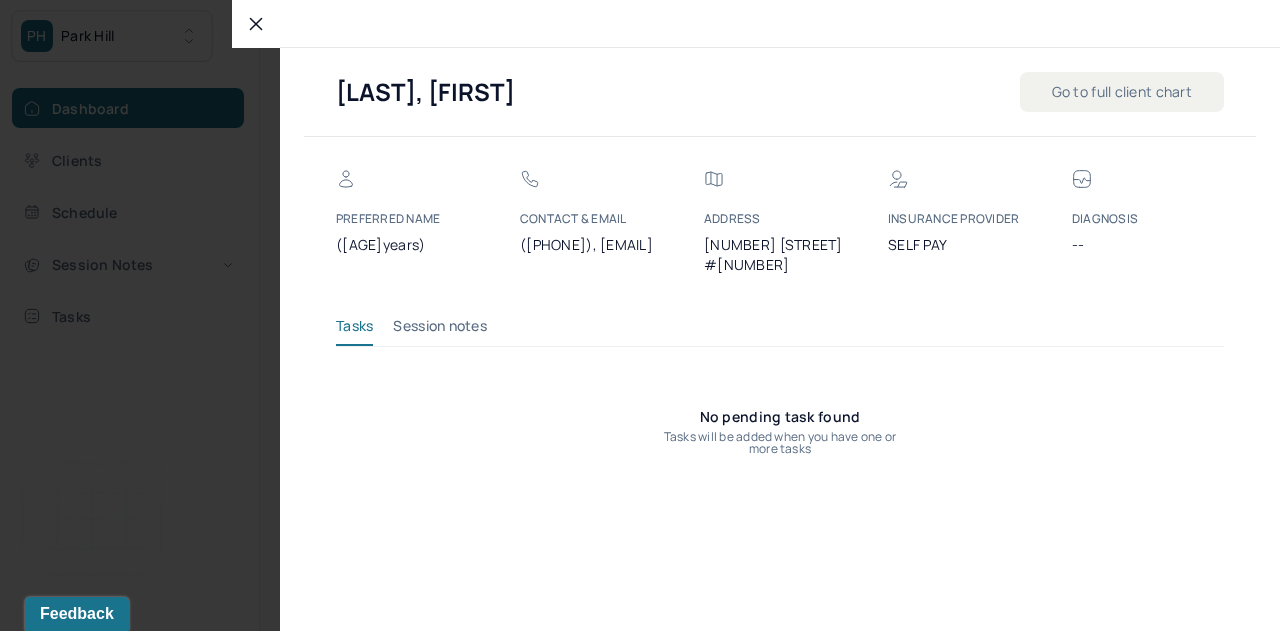 click on "Go to full client chart" at bounding box center [1122, 92] 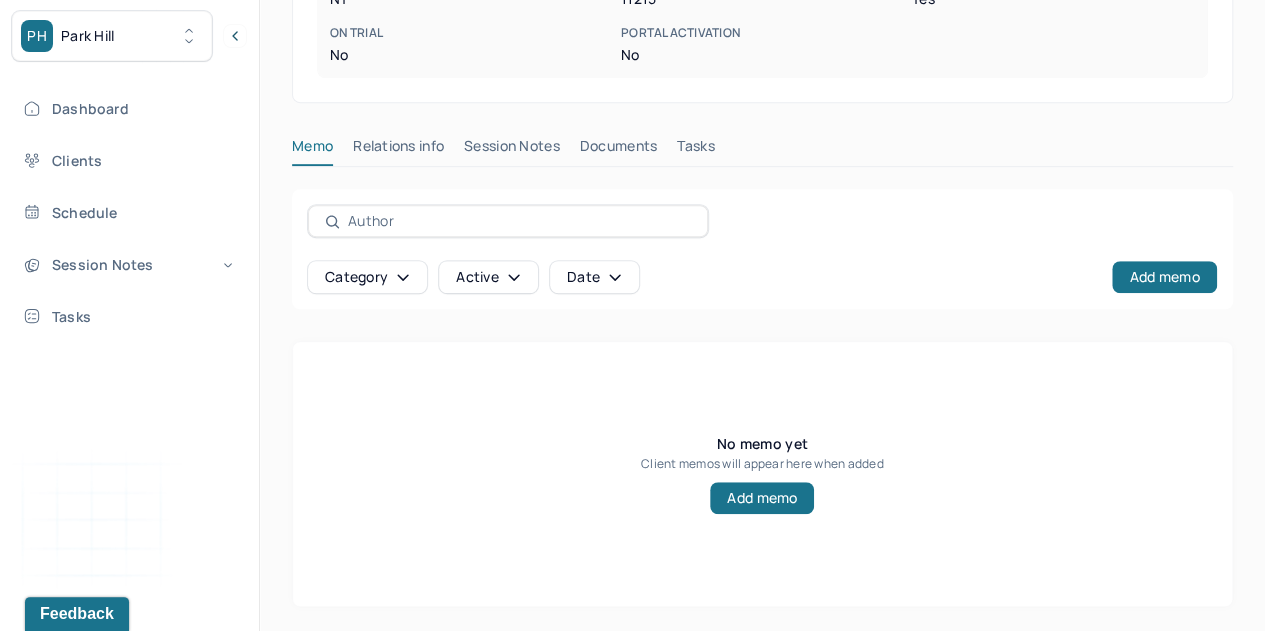 scroll, scrollTop: 536, scrollLeft: 0, axis: vertical 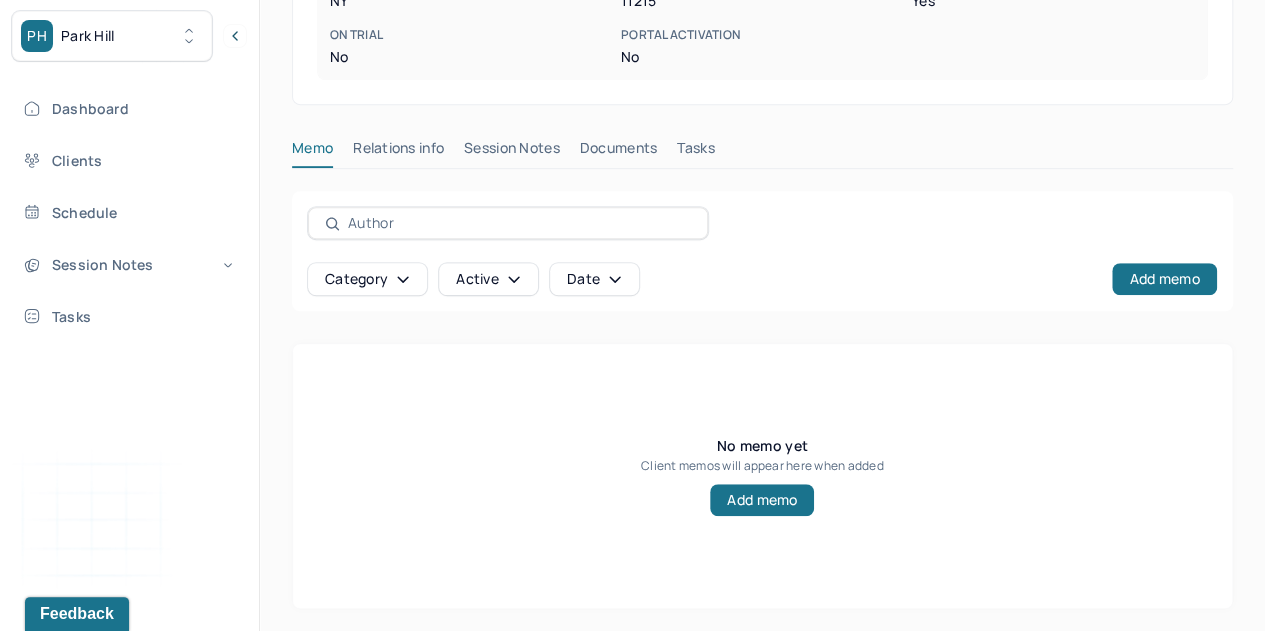click on "Session Notes" at bounding box center (512, 152) 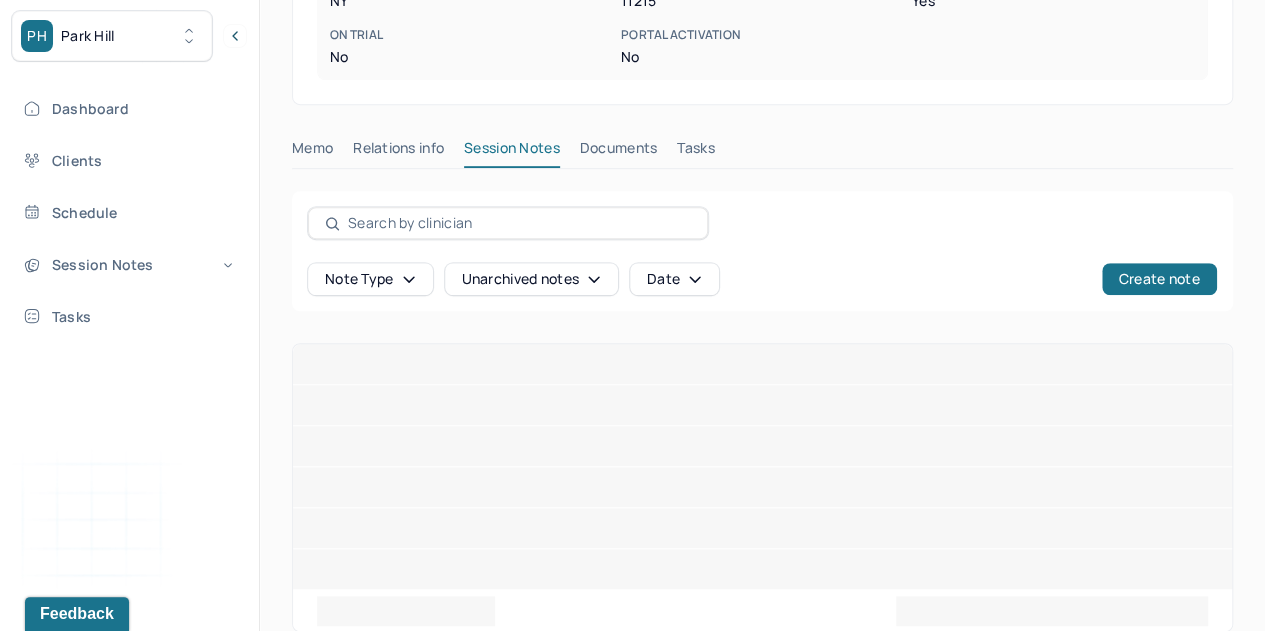 click on "Create note" at bounding box center [1159, 279] 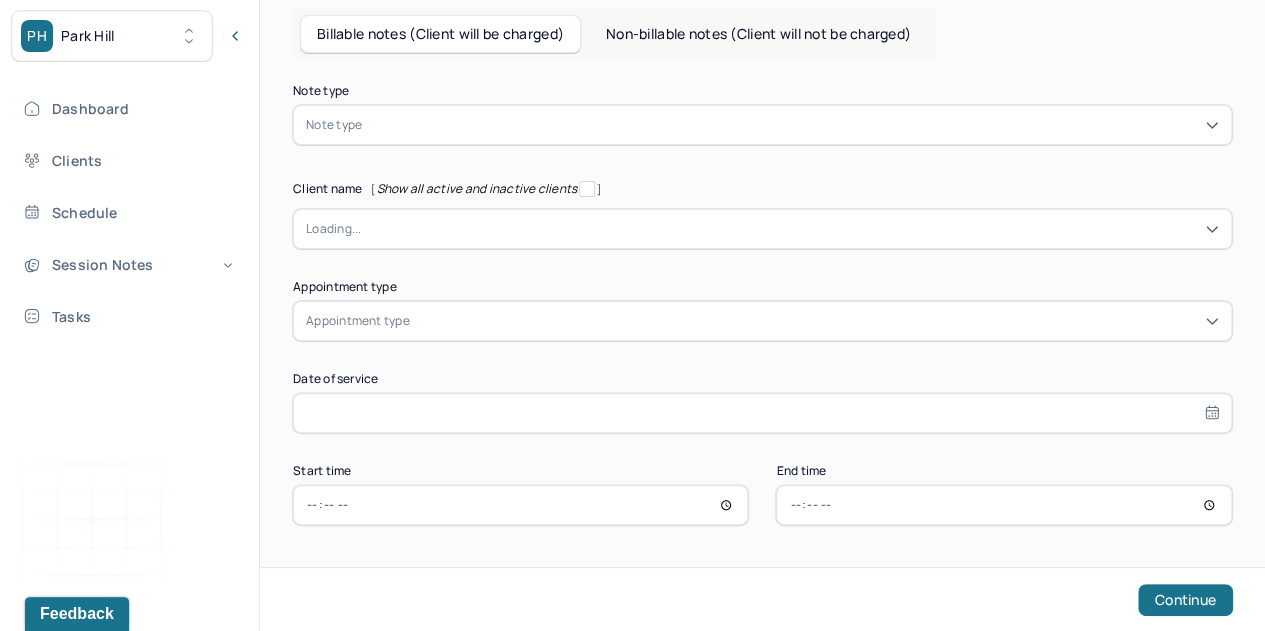 scroll, scrollTop: 89, scrollLeft: 0, axis: vertical 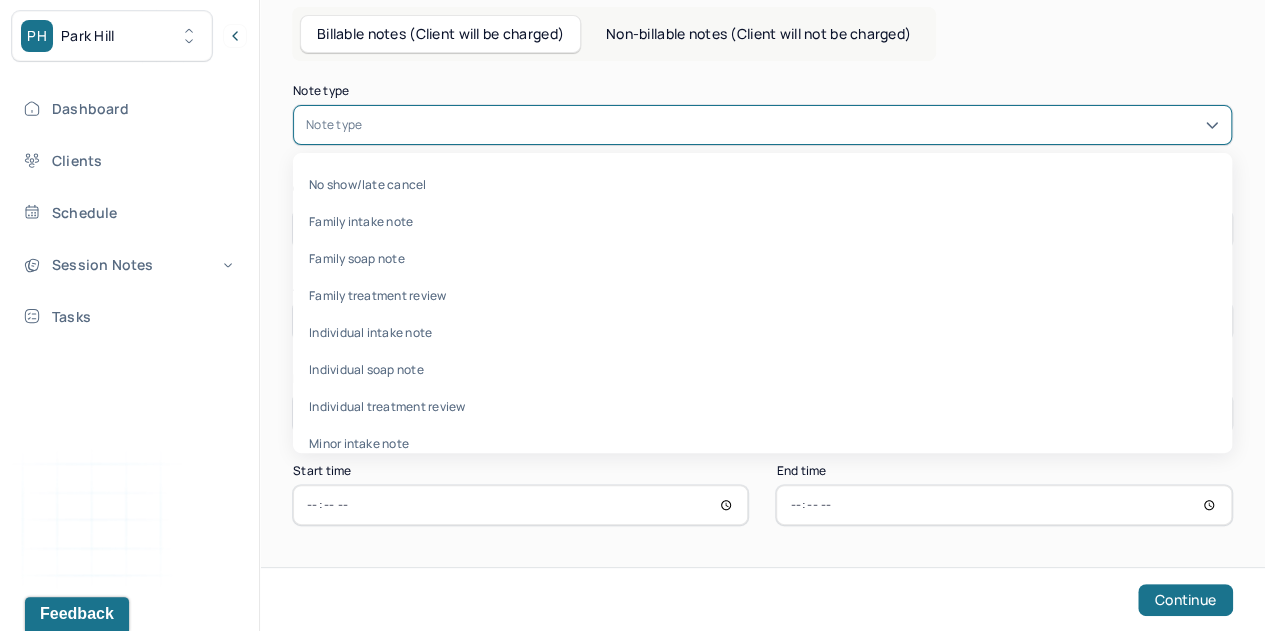 click at bounding box center (792, 125) 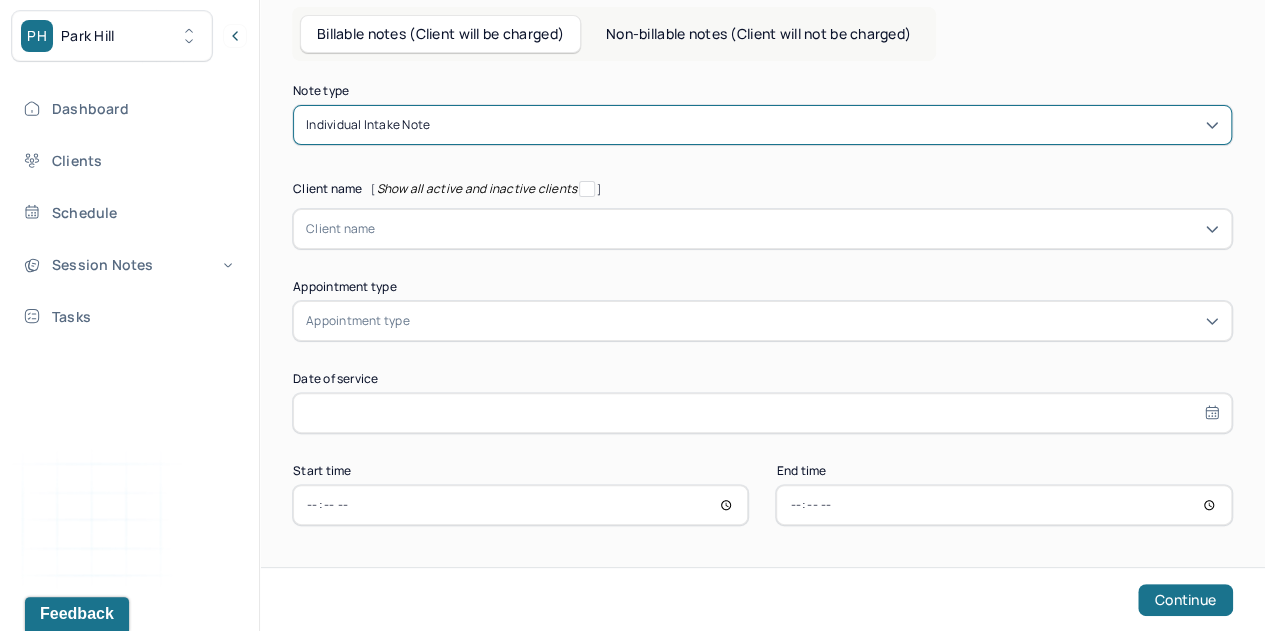 click on "Client name" at bounding box center [341, 229] 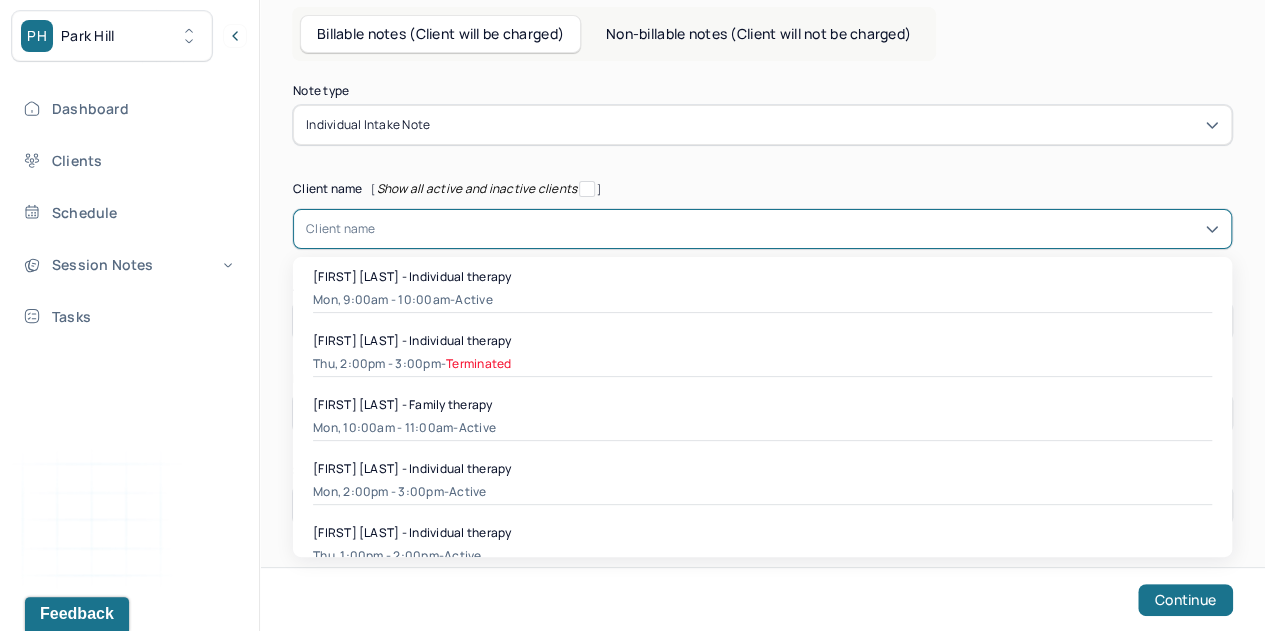 scroll, scrollTop: 20, scrollLeft: 0, axis: vertical 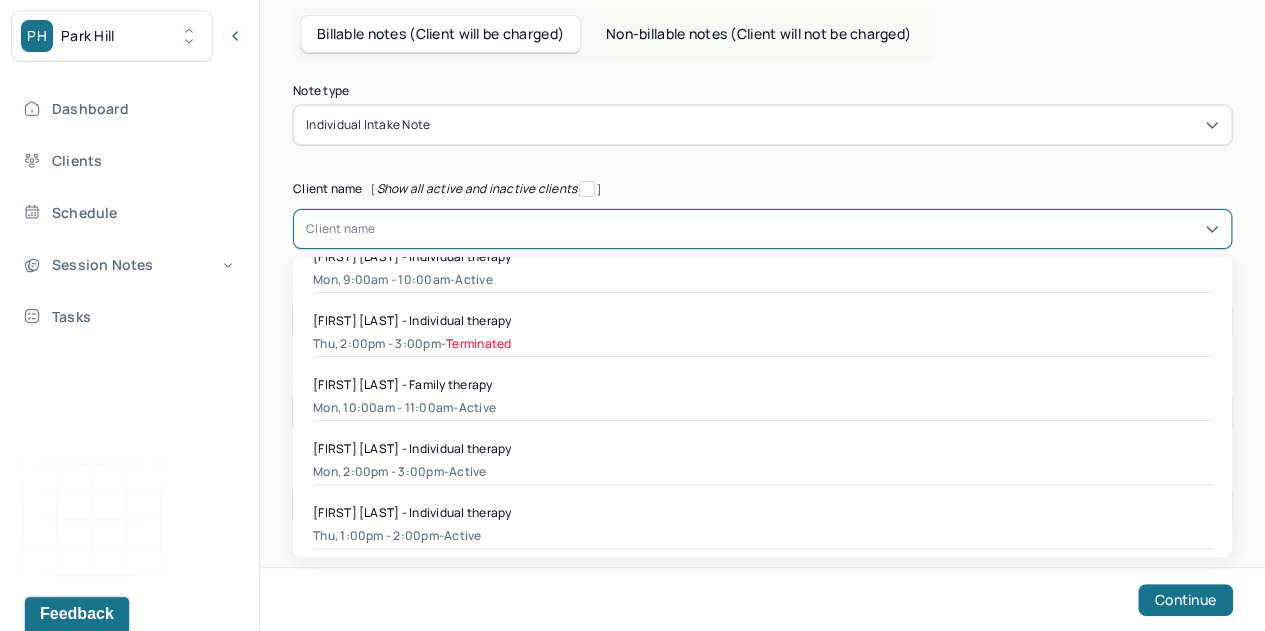 click on "[FIRST] [LAST] - Individual therapy" at bounding box center [412, 448] 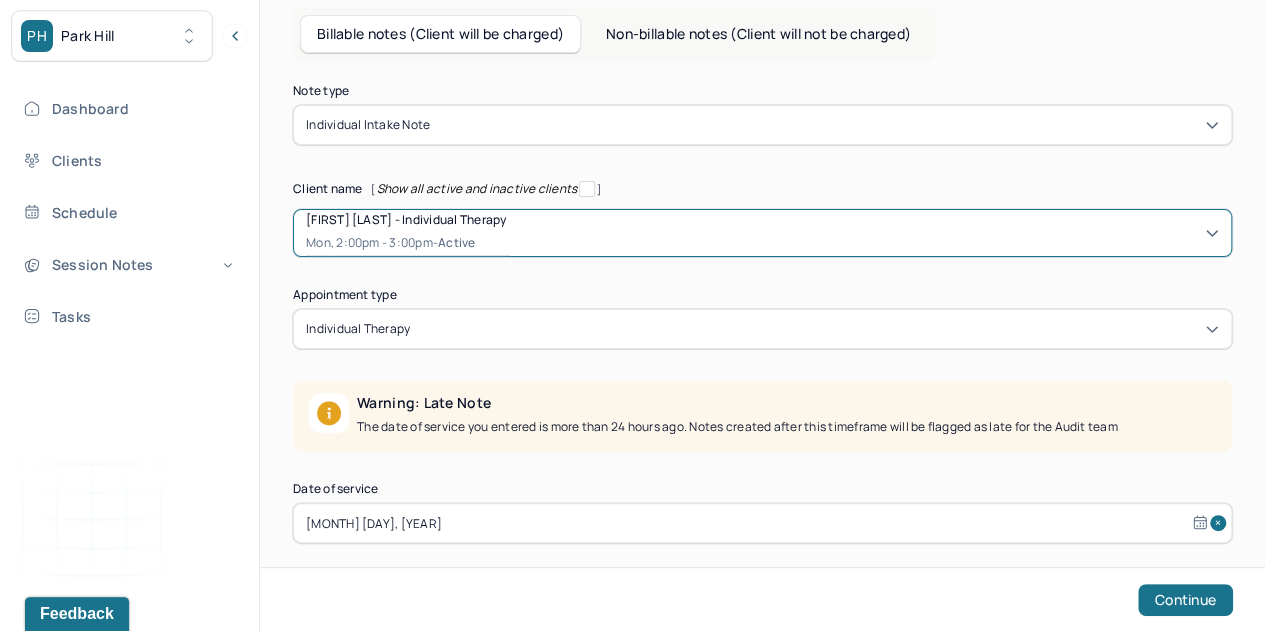 scroll, scrollTop: 198, scrollLeft: 0, axis: vertical 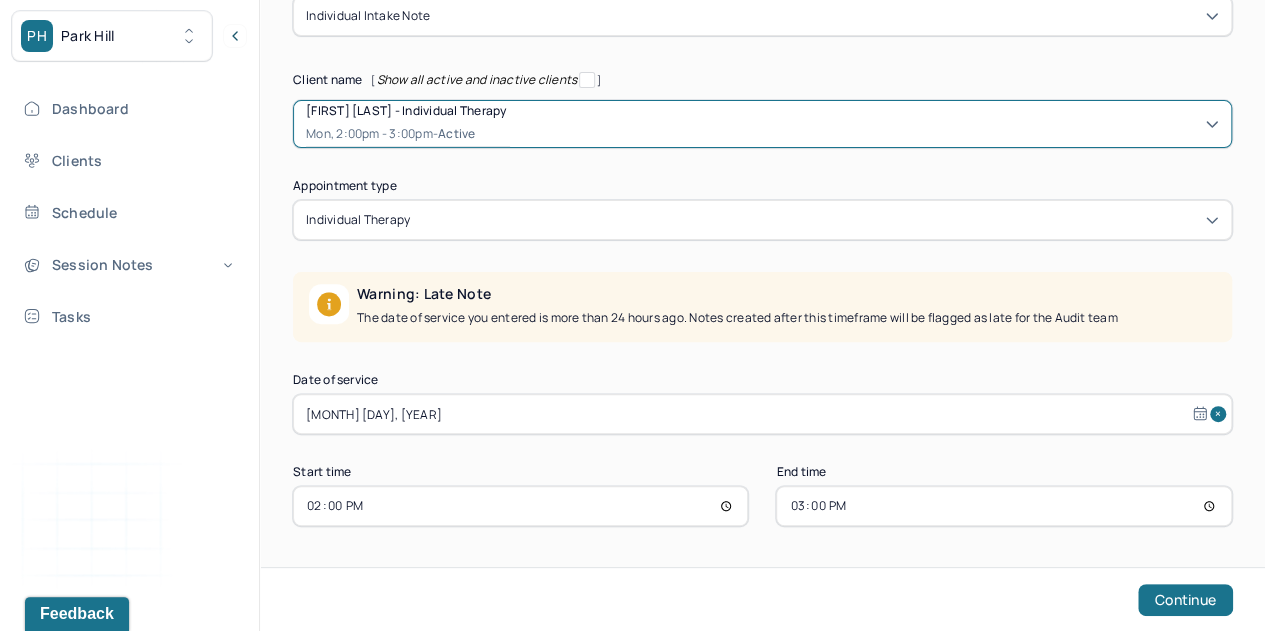 click on "[MONTH] [DAY], [YEAR]" at bounding box center (762, 414) 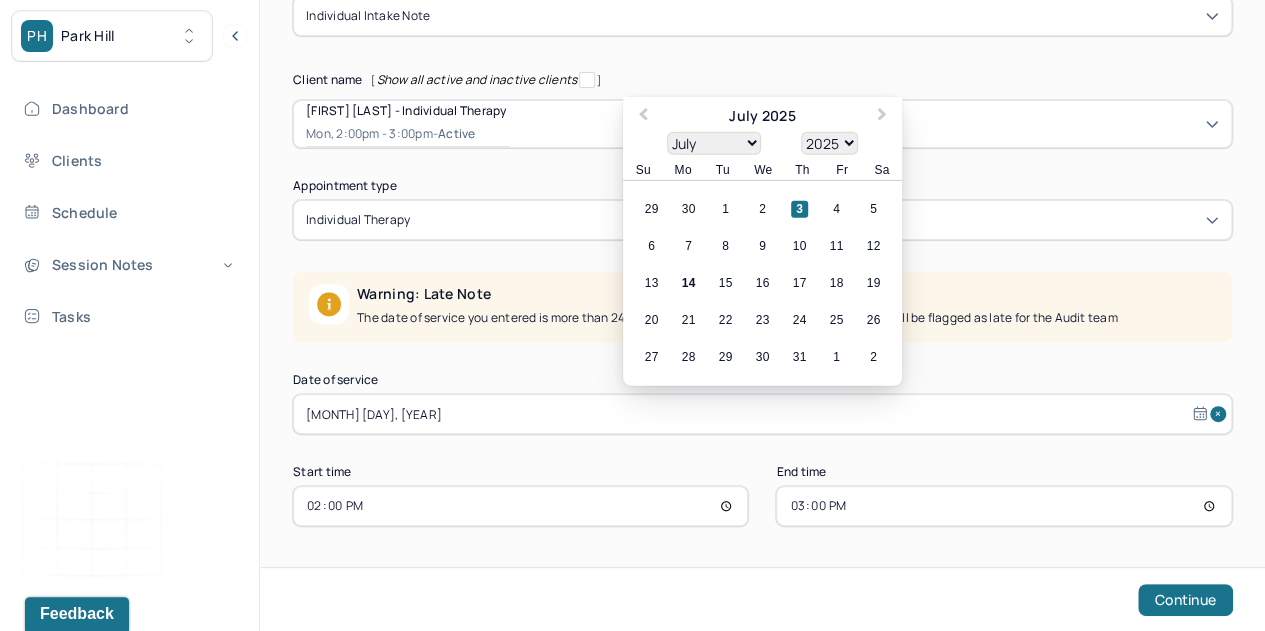 click on "14" at bounding box center [688, 283] 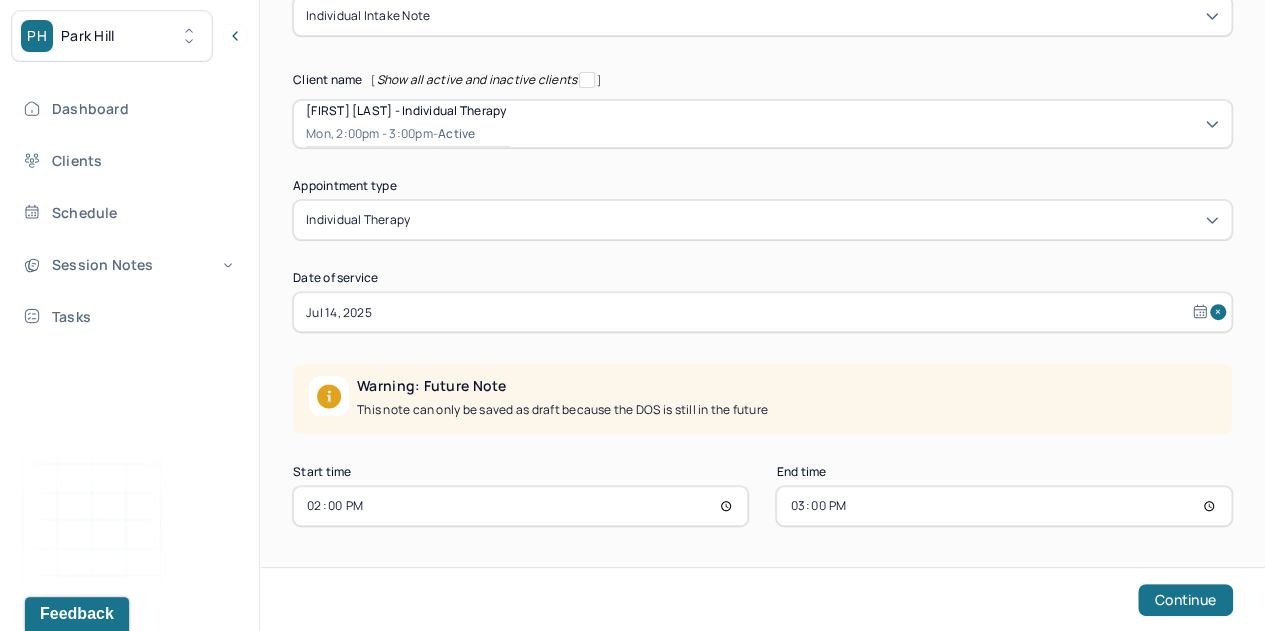 click on "Continue" at bounding box center [1185, 600] 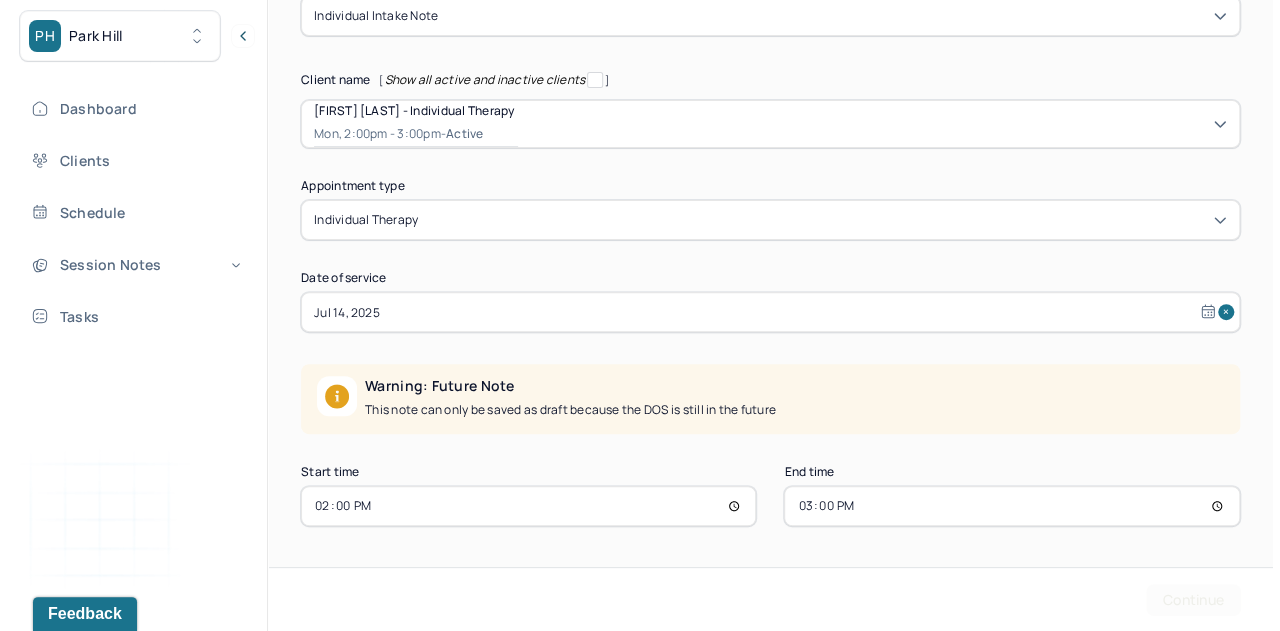 scroll, scrollTop: 0, scrollLeft: 0, axis: both 